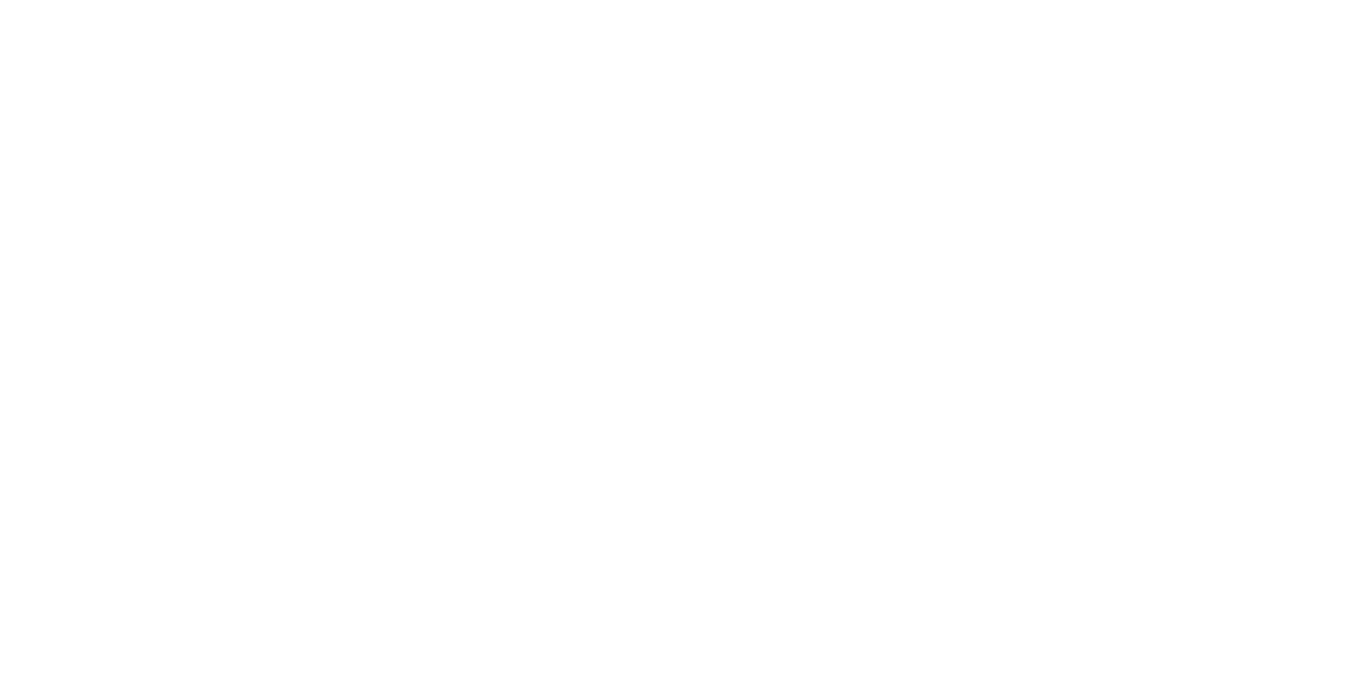 scroll, scrollTop: 0, scrollLeft: 0, axis: both 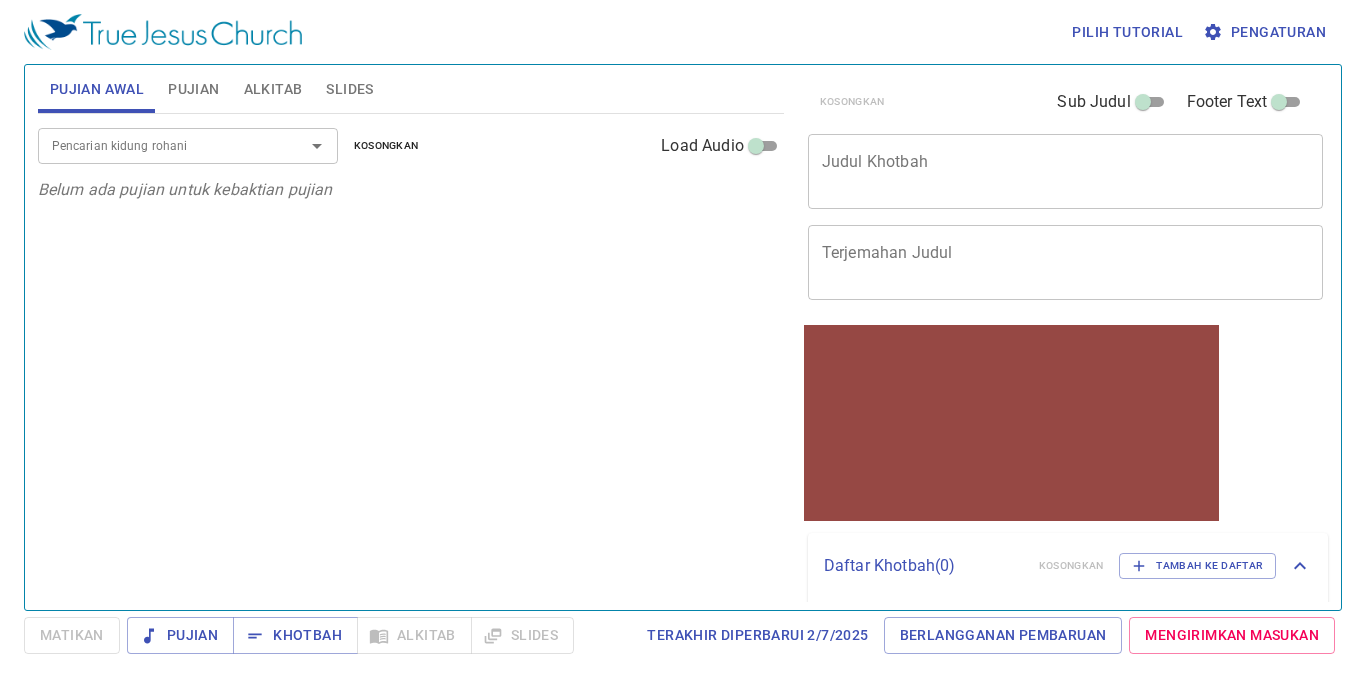 click on "Slides" at bounding box center (349, 89) 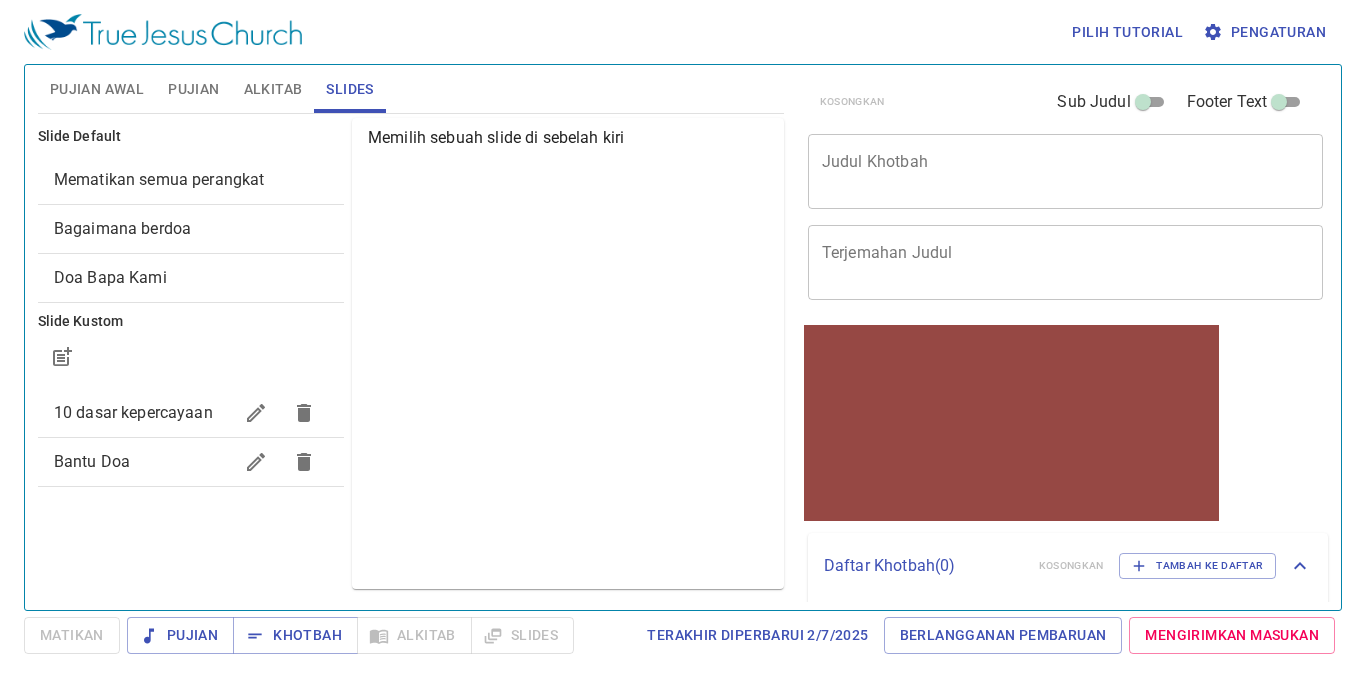 click on "Mematikan semua perangkat" at bounding box center [159, 179] 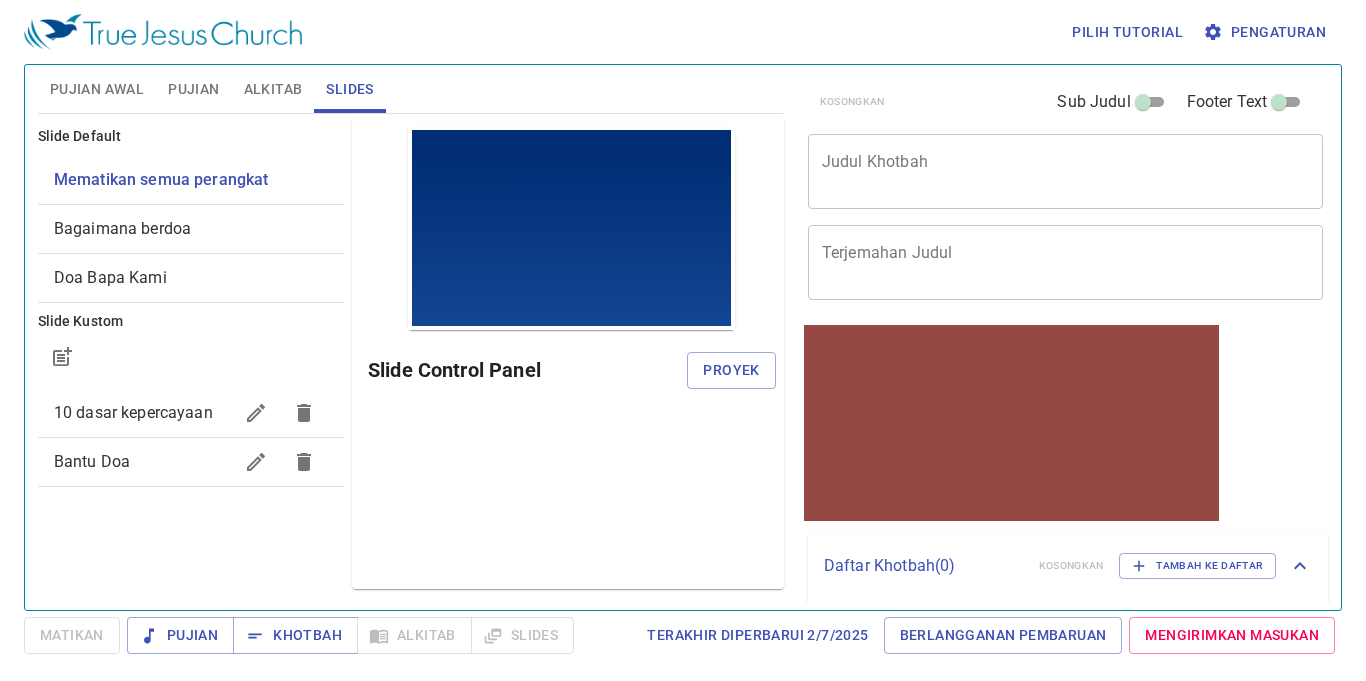 scroll, scrollTop: 0, scrollLeft: 0, axis: both 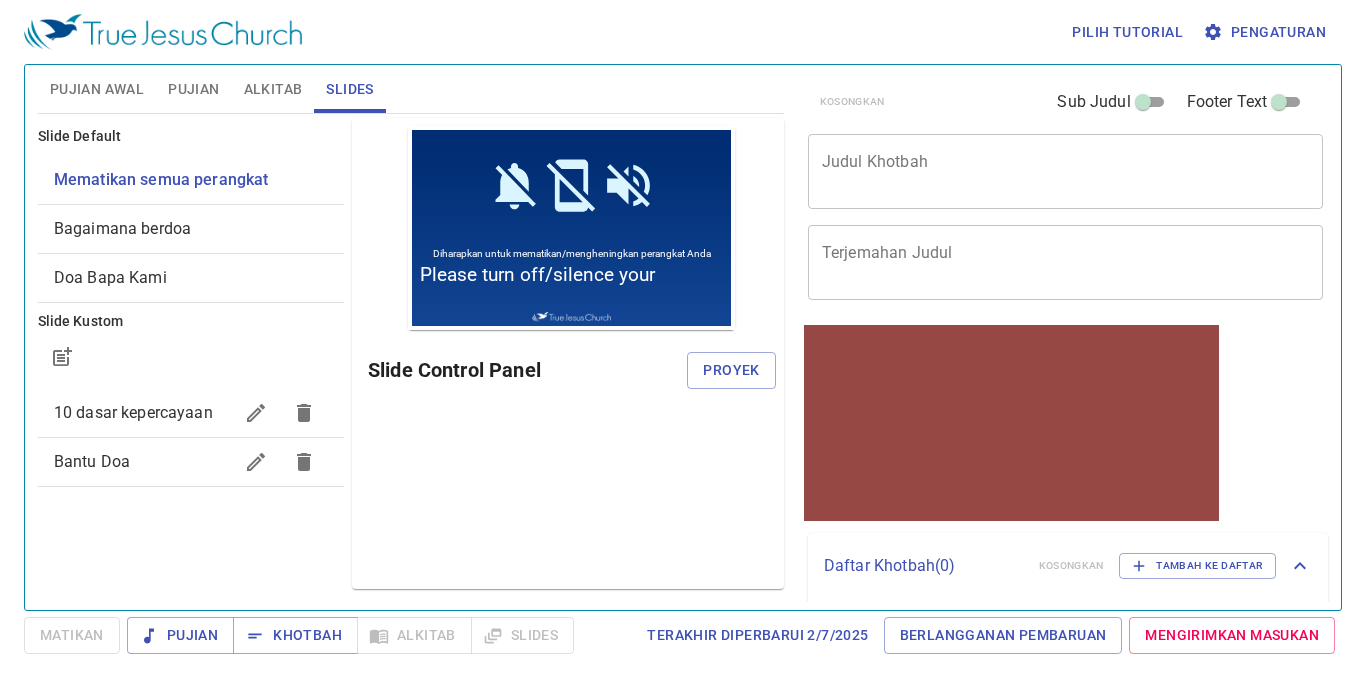 click on "Pratinjau Slide Control Panel Proyek" at bounding box center [568, 353] 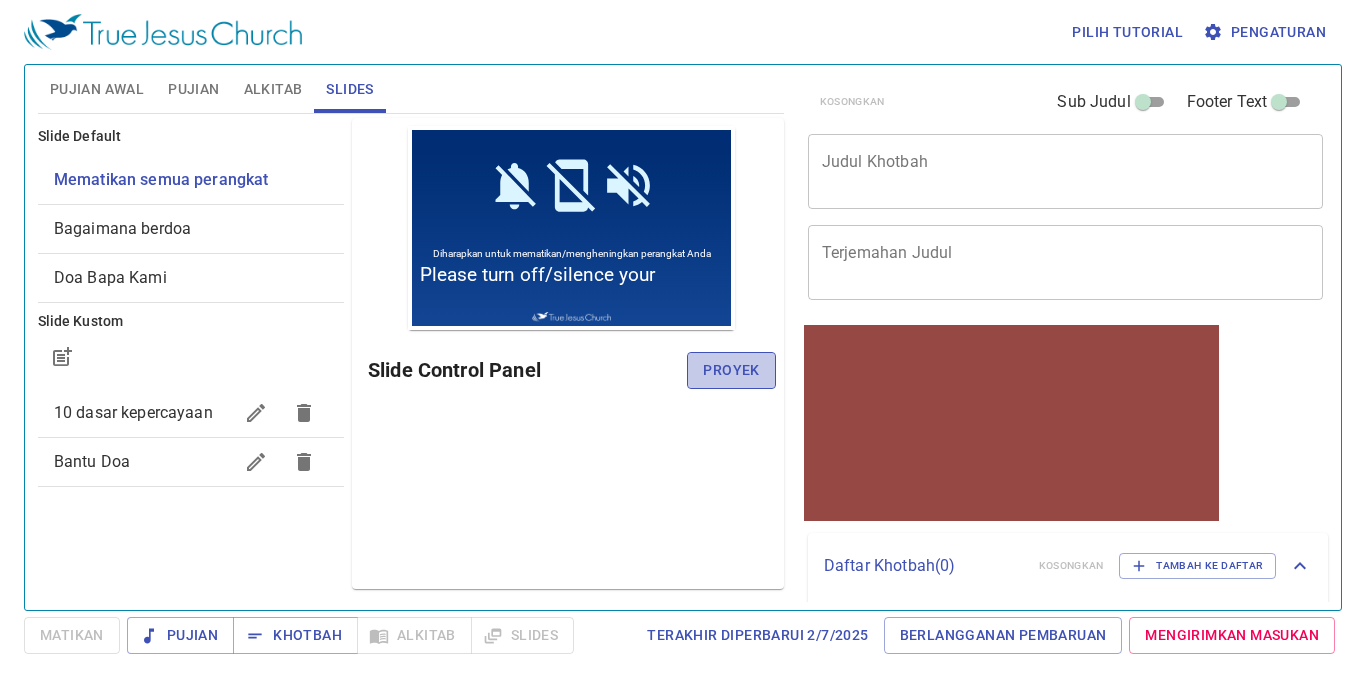 click on "Proyek" at bounding box center (731, 370) 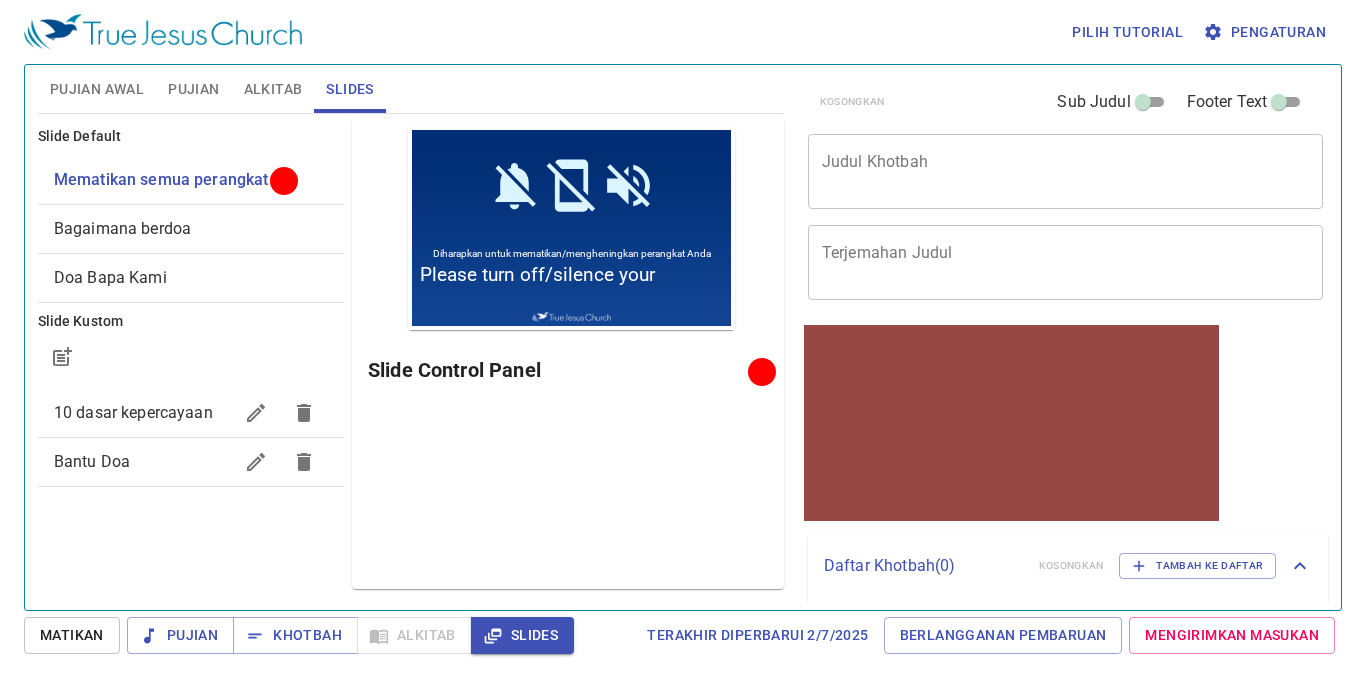 click on "Alkitab" at bounding box center (273, 89) 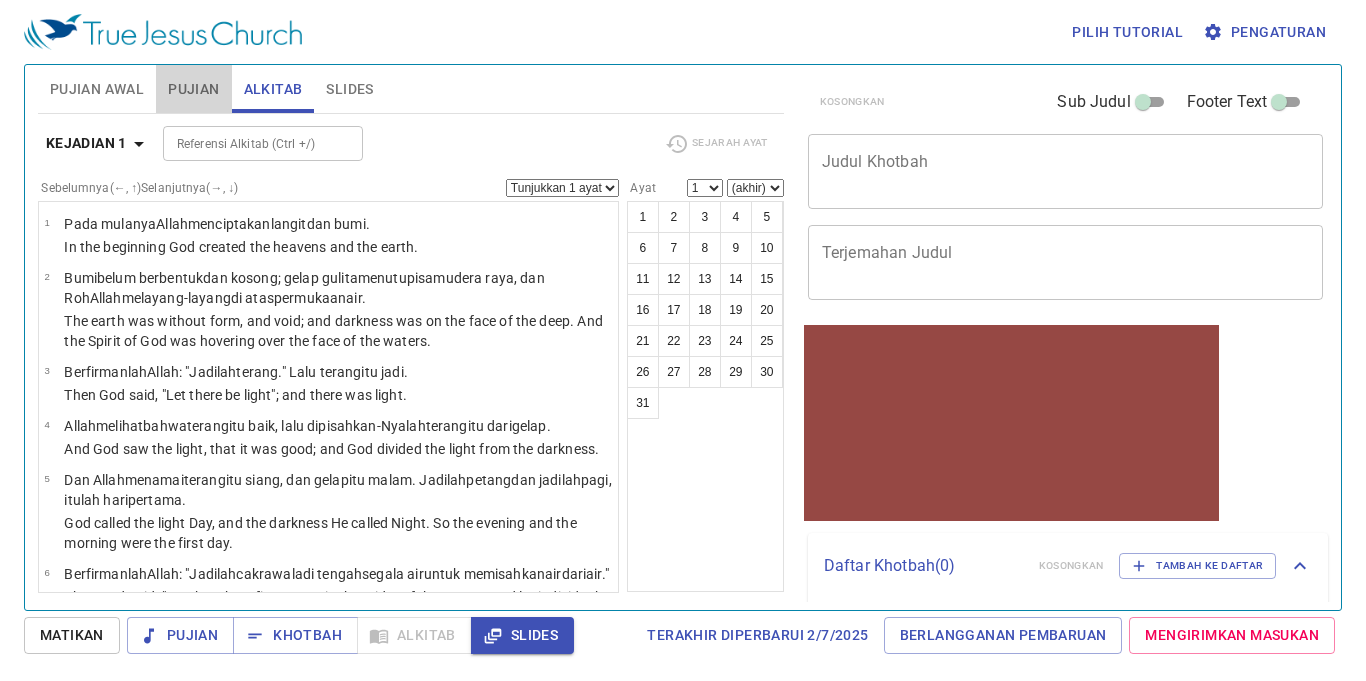 drag, startPoint x: 199, startPoint y: 92, endPoint x: 172, endPoint y: 102, distance: 28.79236 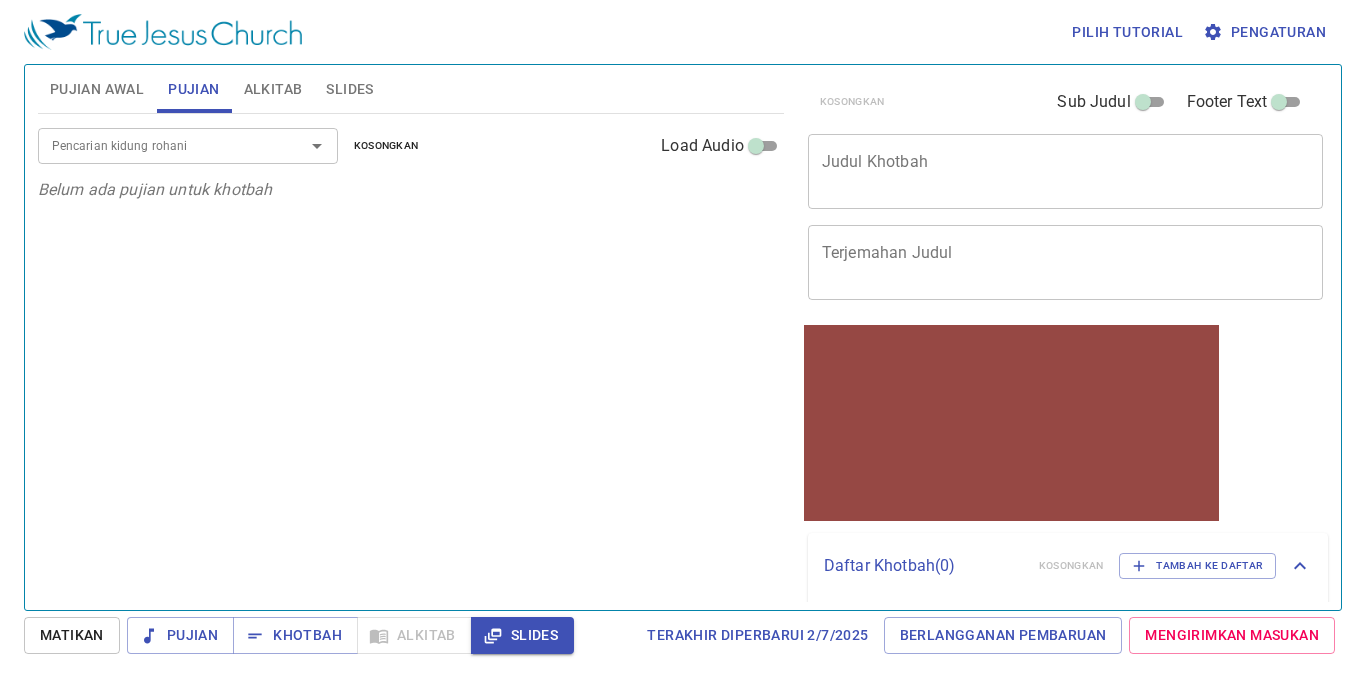click on "Pujian Awal" at bounding box center [97, 89] 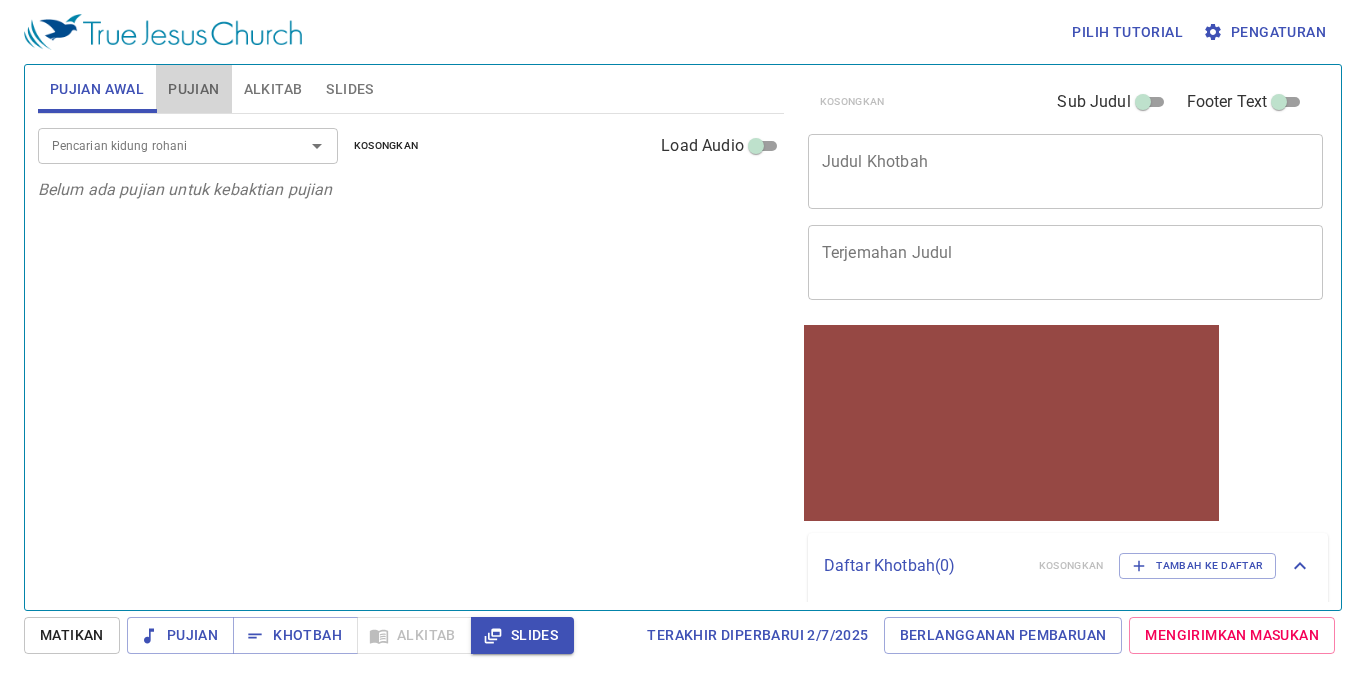 click on "Pujian" at bounding box center [193, 89] 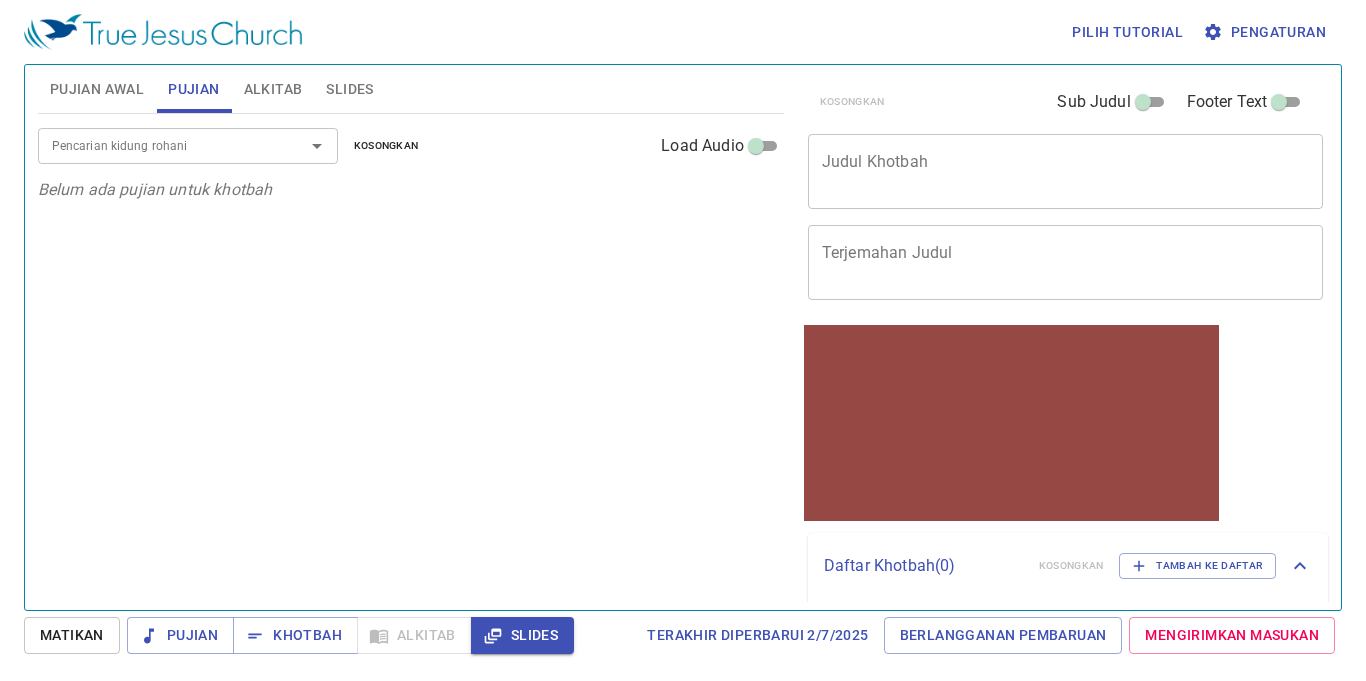 click on "Pilih tutorial Pengaturan Pujian Awal Pujian Alkitab Slides Pencarian kidung rohani Pencarian kidung rohani   Kosongkan Load Audio Belum ada pujian untuk kebaktian pujian Pencarian kidung rohani Pencarian kidung rohani   Kosongkan Load Audio Belum ada pujian untuk khotbah Kejadian 1 Referensi Alkitab (Ctrl +/) Referensi Alkitab (Ctrl +/)   Sejarah Ayat   Sebelumnya  (←, ↑)     Selanjutnya  (→, ↓) Tunjukkan 1 ayat Tunjukkan 2 ayat Tunjukkan 3 ayat Tunjukkan 4 ayat Tunjukkan 5 ayat 1 Pada mulanya  Allah  menciptakan  langit  dan bumi .    In the beginning God created the heavens and the earth. 2 Bumi  belum berbentuk  dan kosong ; gelap gulita  menutupi  samudera raya , dan Roh  Allah  melayang-layang  di atas  permukaan  air .    The earth was without form, and void; and darkness was on the face of the deep. And the Spirit of God was hovering over the face of the waters. 3 Berfirmanlah  Allah : "Jadilah  terang ." Lalu terang  itu jadi .    4 Allah  melihat  bahwa  terang  itu baik gelap" at bounding box center [683, 340] 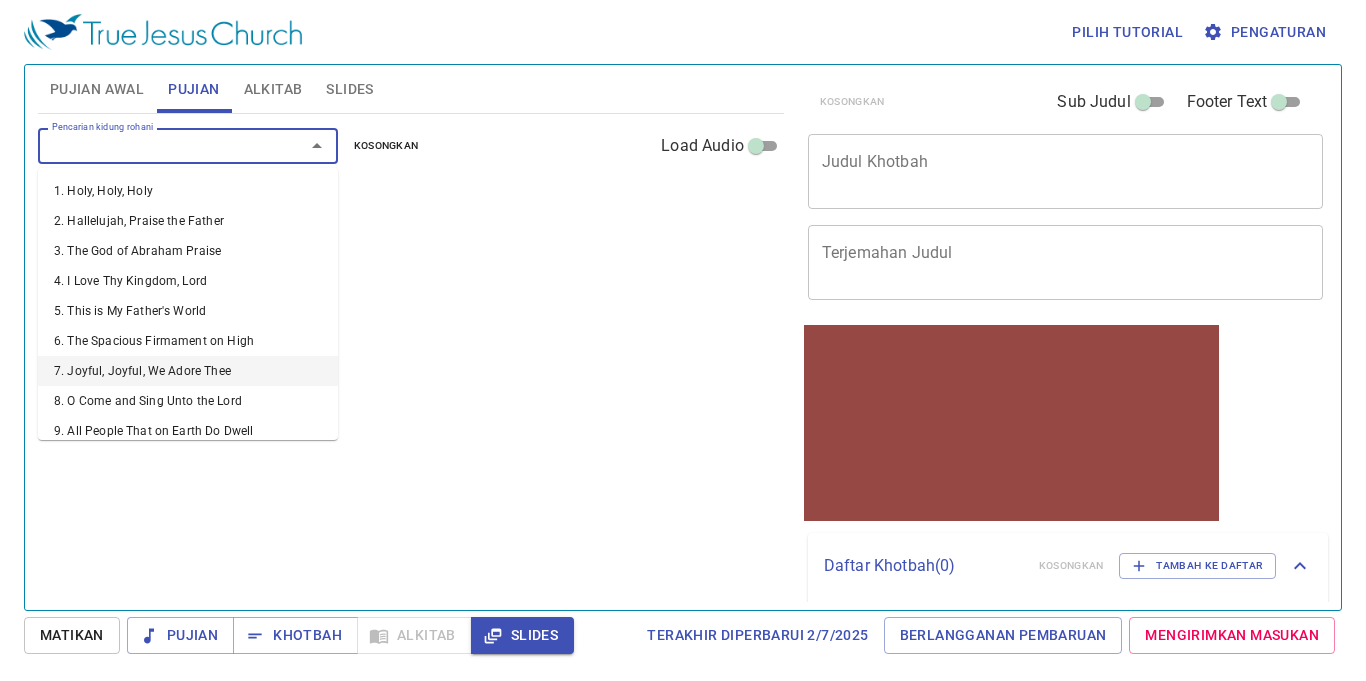 drag, startPoint x: 616, startPoint y: 297, endPoint x: 604, endPoint y: 308, distance: 16.27882 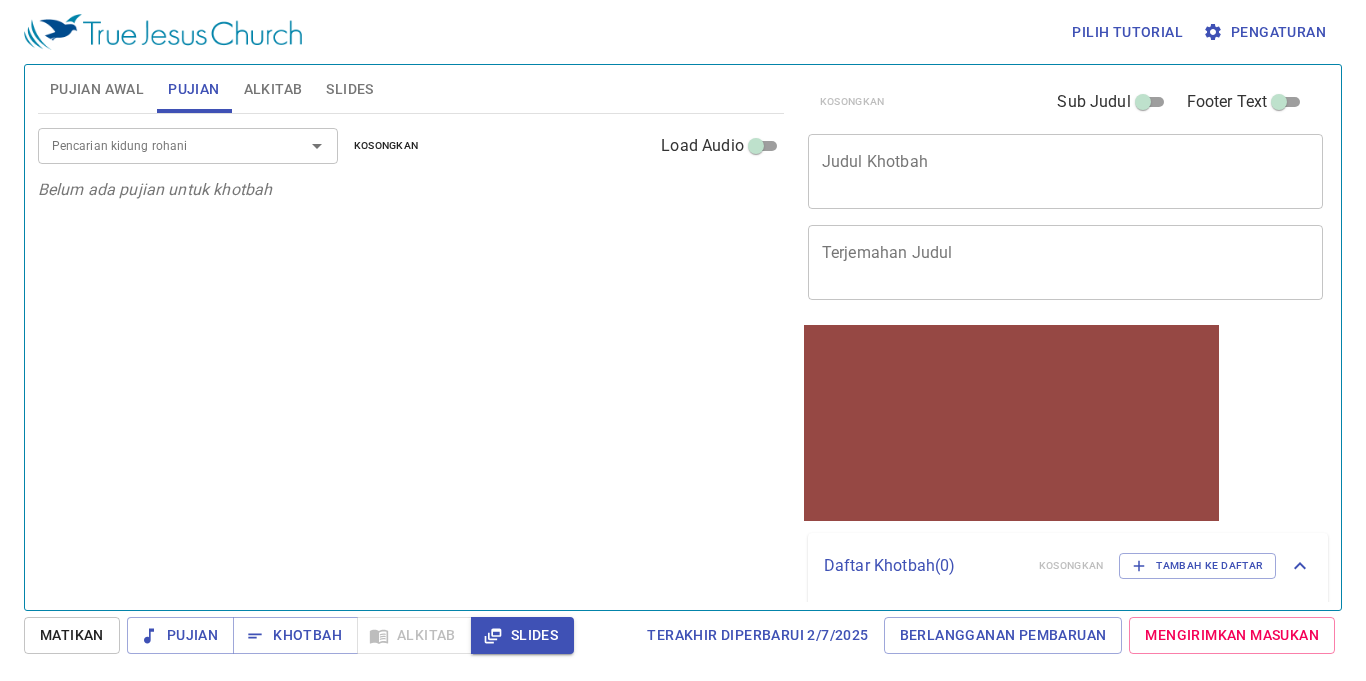 click on "Pujian Awal Pujian Alkitab Slides Pencarian kidung rohani Pencarian kidung rohani   Kosongkan Load Audio Belum ada pujian untuk kebaktian pujian Pencarian kidung rohani Pencarian kidung rohani   Kosongkan Load Audio Belum ada pujian untuk khotbah Kejadian 1 Referensi Alkitab (Ctrl +/) Referensi Alkitab (Ctrl +/)   Sejarah Ayat   Sebelumnya  (←, ↑)     Selanjutnya  (→, ↓) Tunjukkan 1 ayat Tunjukkan 2 ayat Tunjukkan 3 ayat Tunjukkan 4 ayat Tunjukkan 5 ayat 1 Pada mulanya  Allah  menciptakan  langit  dan bumi .    In the beginning God created the heavens and the earth. 2 Bumi  belum berbentuk  dan kosong ; gelap gulita  menutupi  samudera raya , dan Roh  Allah  melayang-layang  di atas  permukaan  air .    The earth was without form, and void; and darkness was on the face of the deep. And the Spirit of God was hovering over the face of the waters. 3 Berfirmanlah  Allah : "Jadilah  terang ." Lalu terang  itu jadi .    Then God said, "Let there be light"; and there was light. 4 Allah  melihat  .  5" at bounding box center (411, 329) 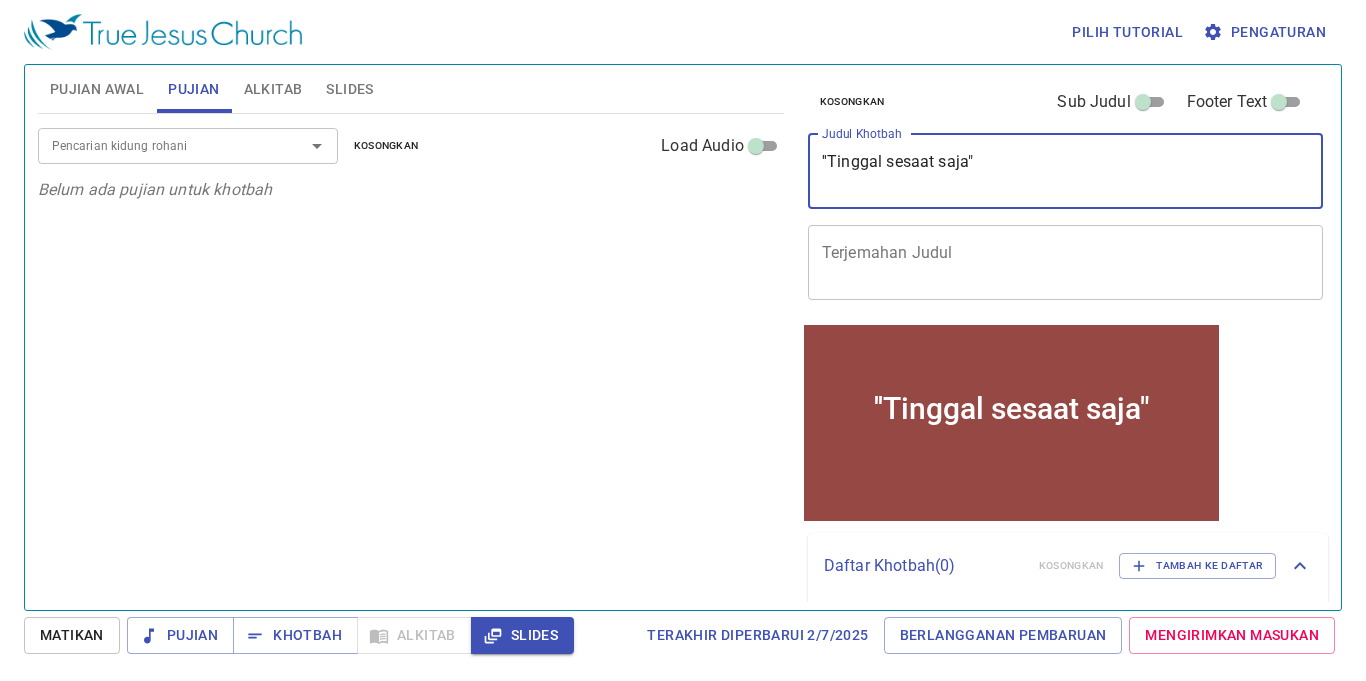 type on "''Tinggal sesaat saja"" 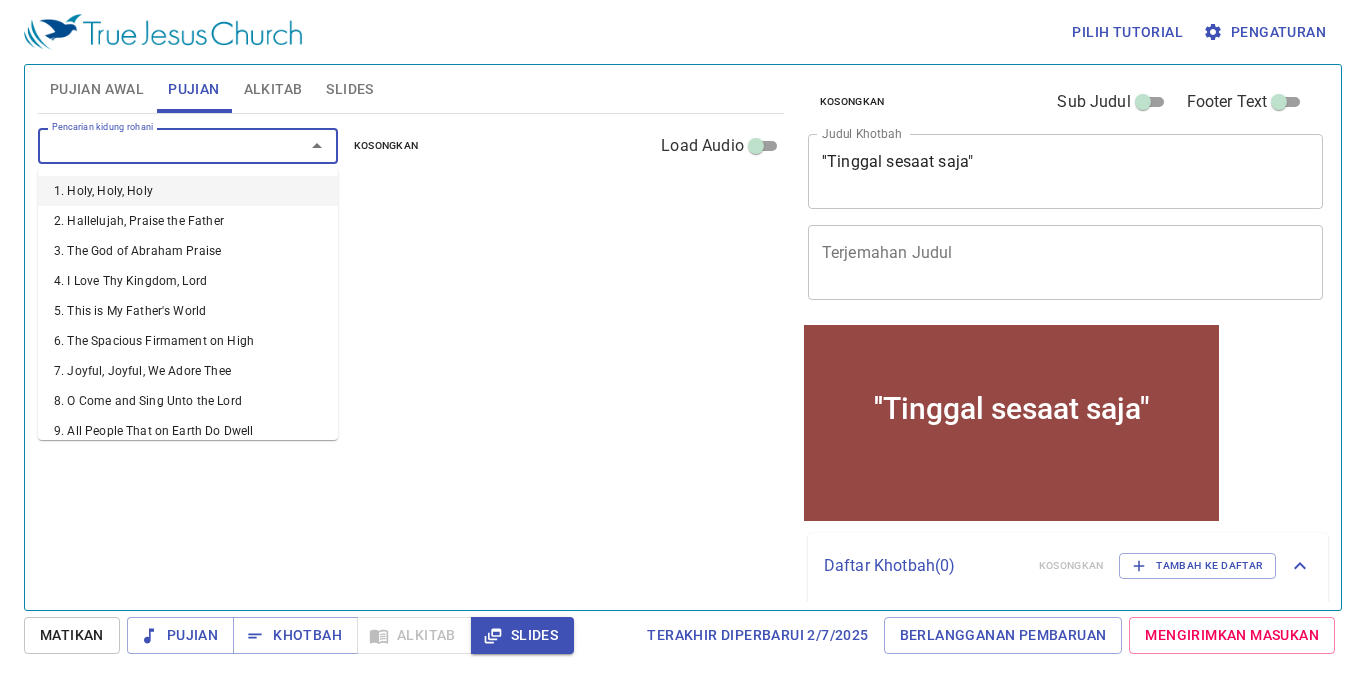 click on "Pencarian kidung rohani" at bounding box center [158, 145] 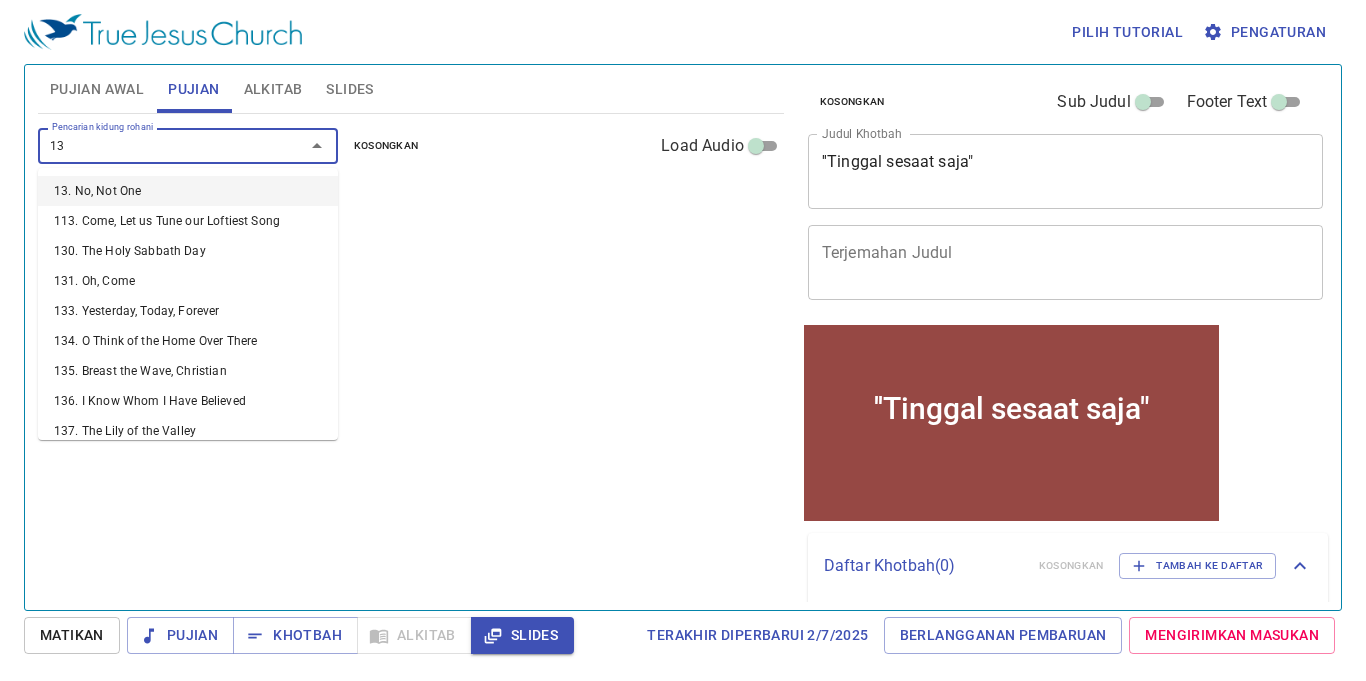 type on "130" 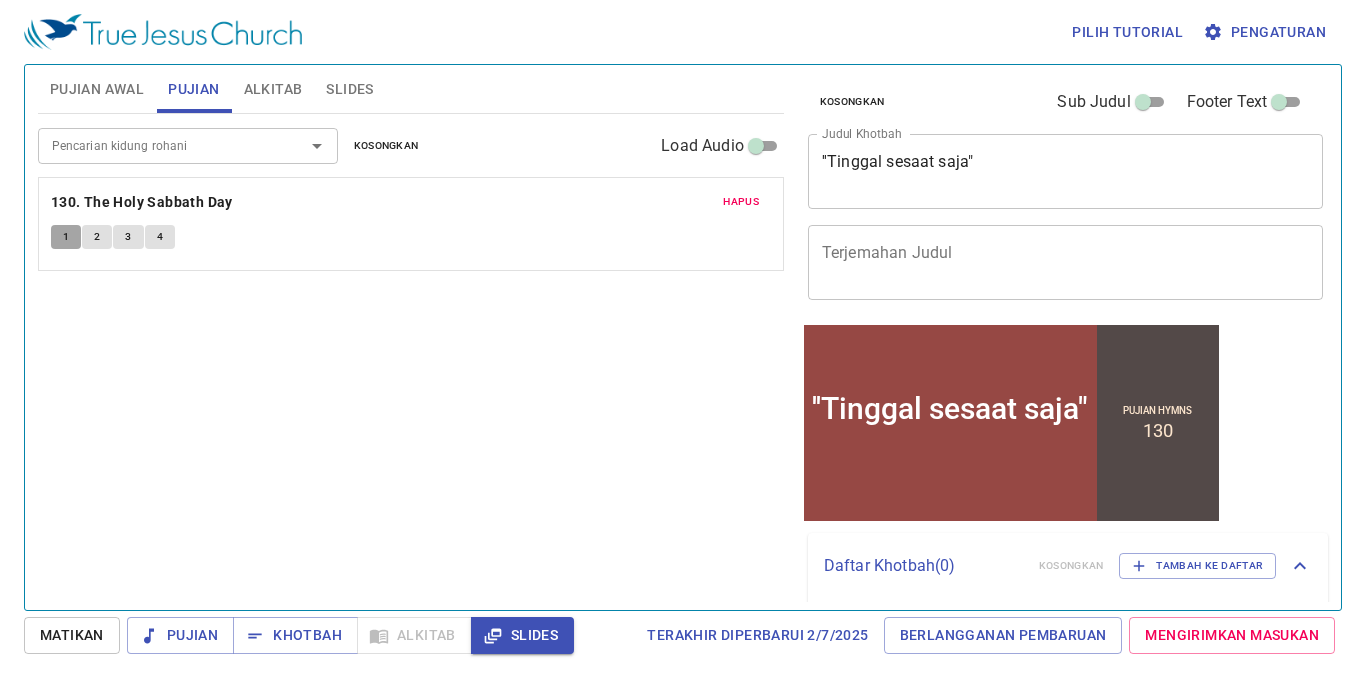 click on "1" at bounding box center [66, 237] 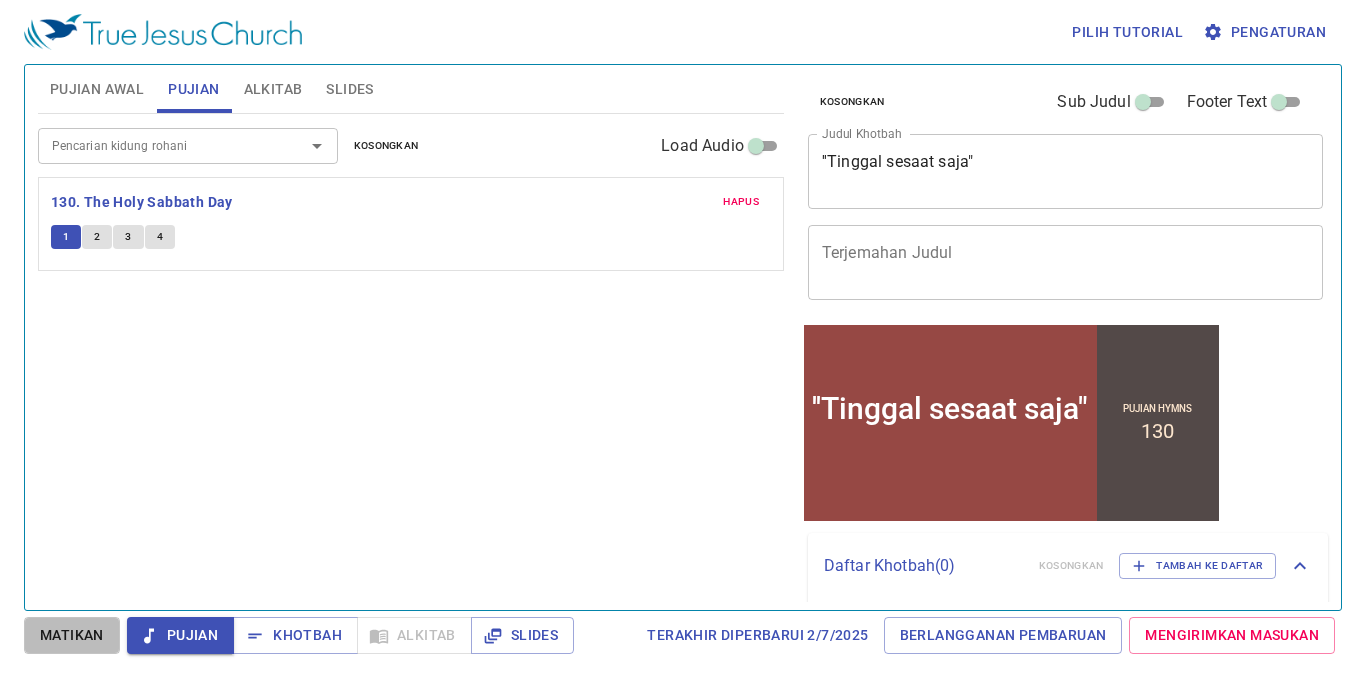 click on "Matikan" at bounding box center (72, 635) 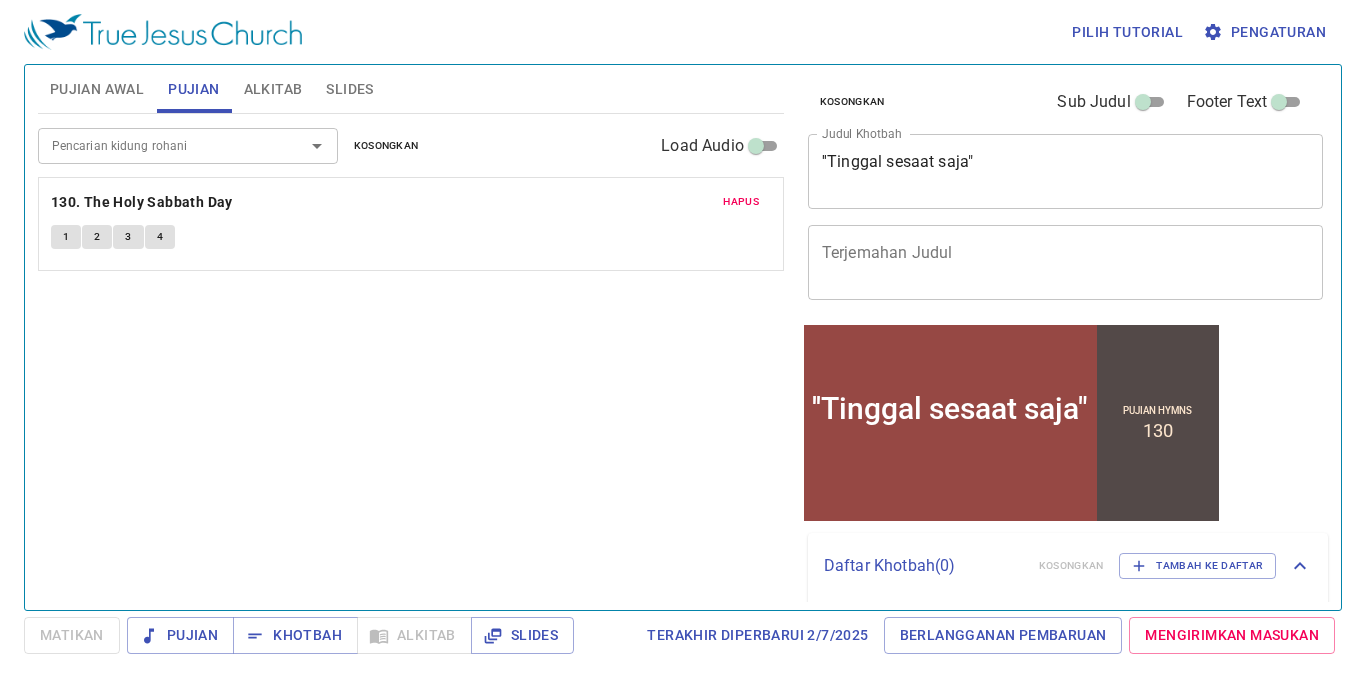 click on "Pencarian kidung rohani" at bounding box center [188, 145] 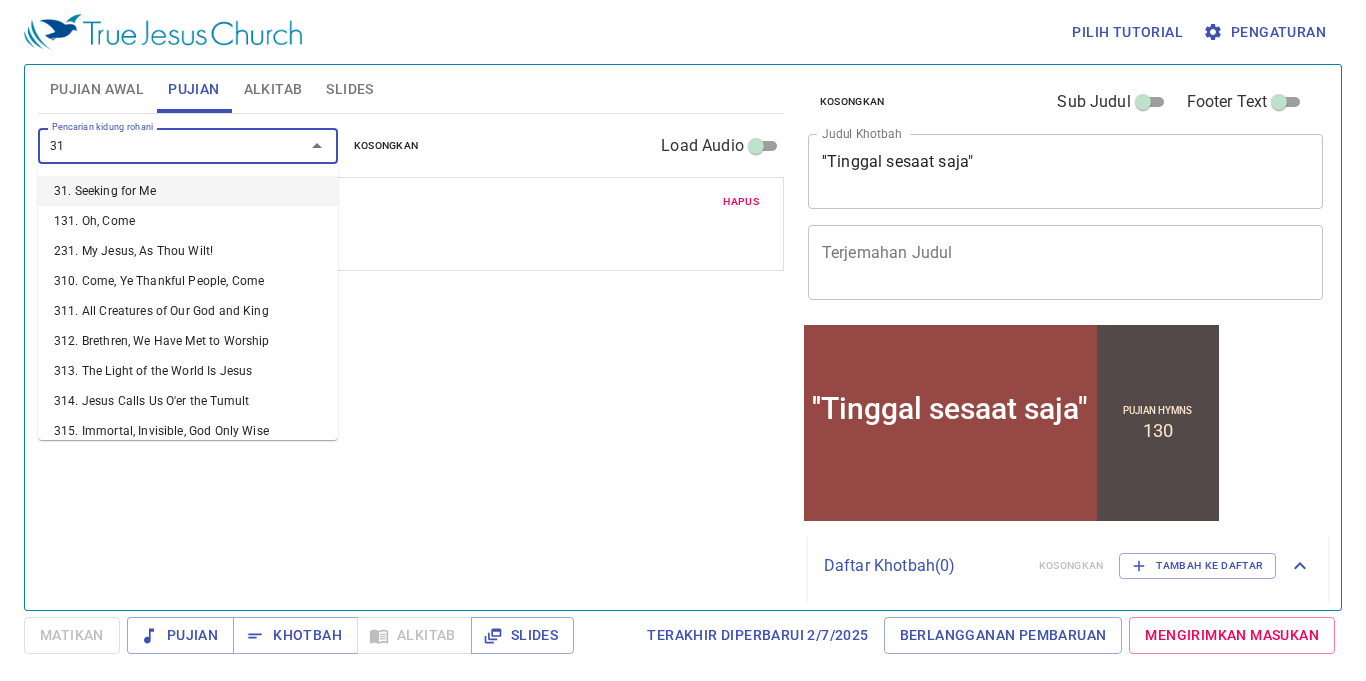 type on "314" 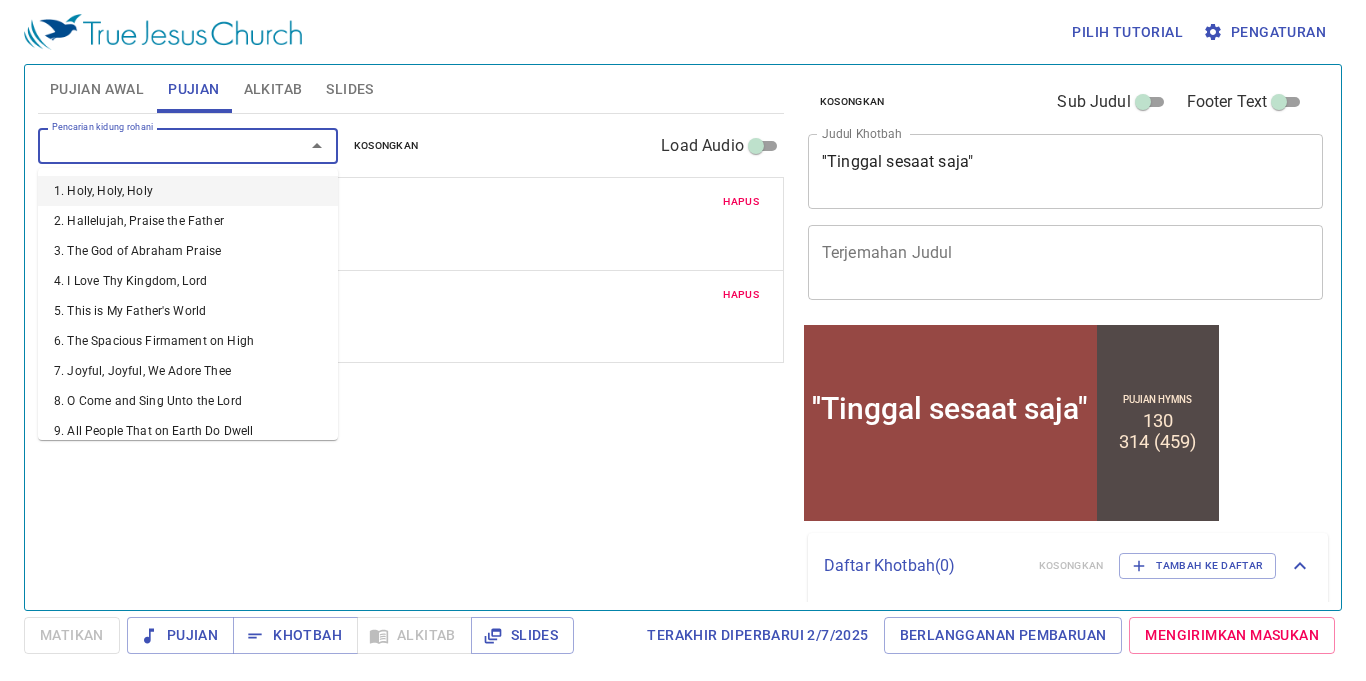 click on "Pencarian kidung rohani" at bounding box center (158, 145) 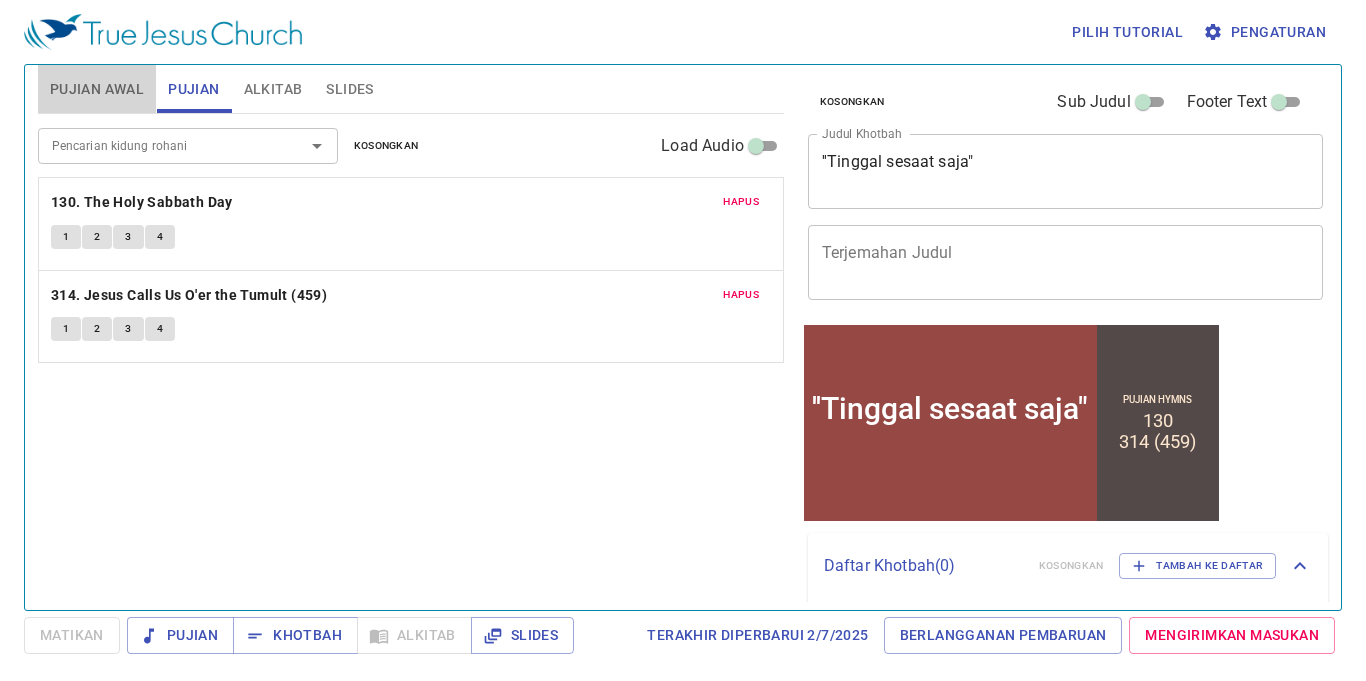 click on "Pujian Awal" at bounding box center [97, 89] 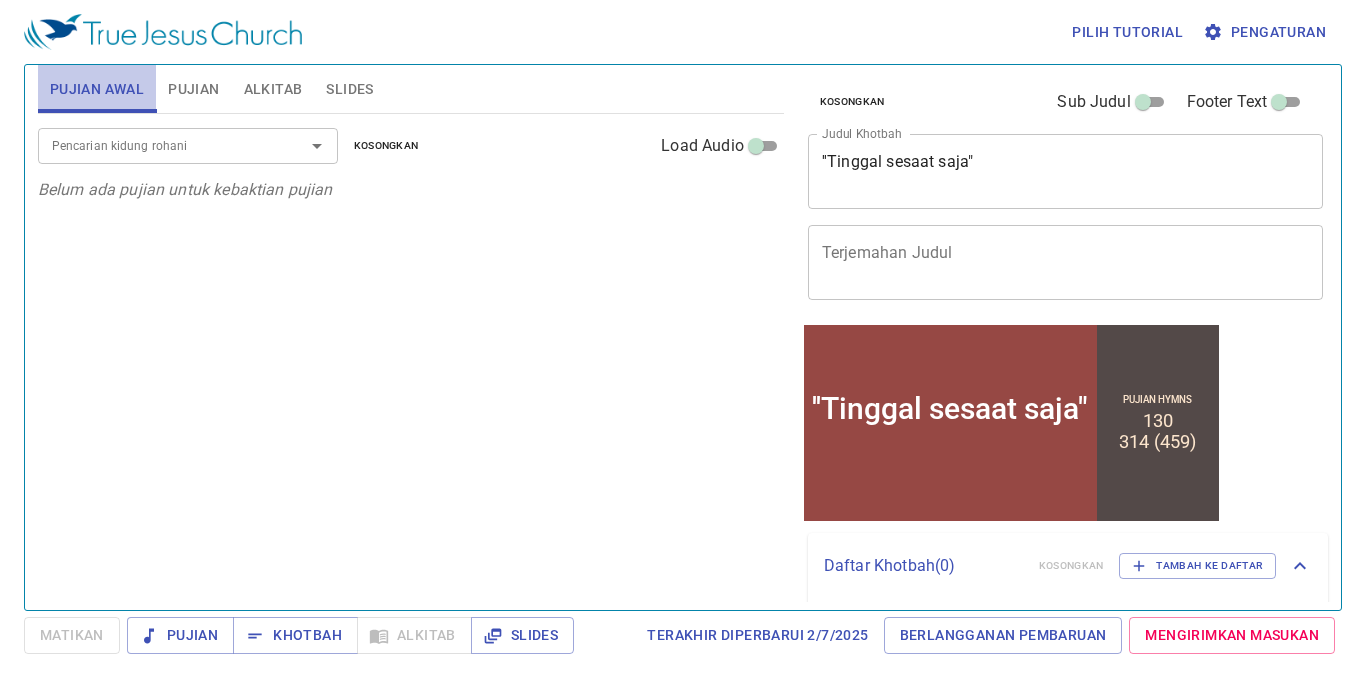 click on "Pujian Awal" at bounding box center (97, 89) 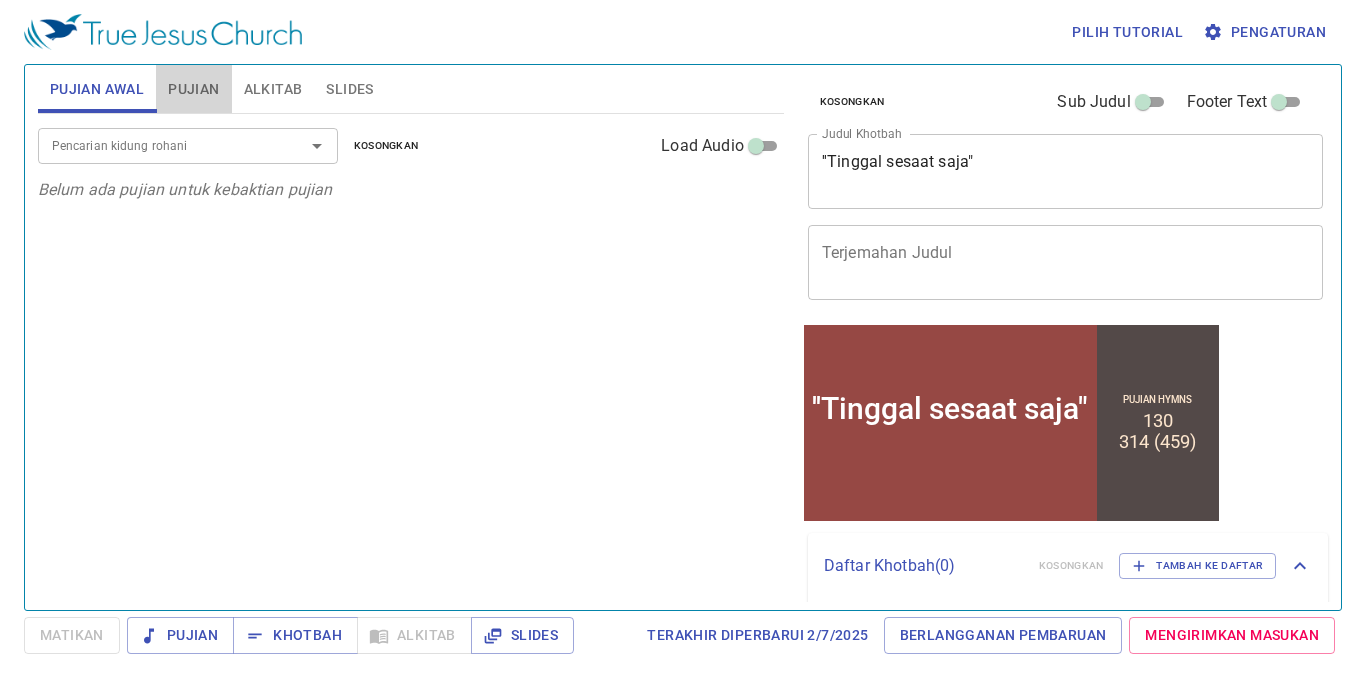 click on "Pujian" at bounding box center (193, 89) 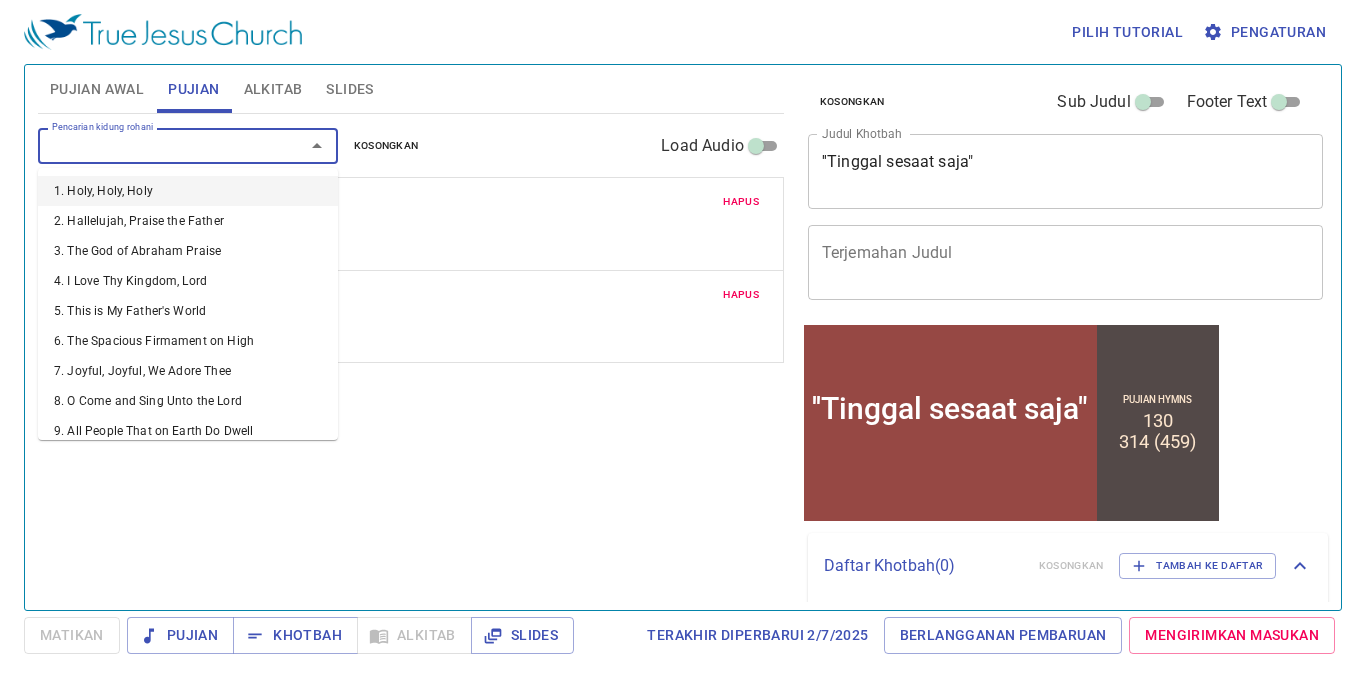 click on "Pencarian kidung rohani" at bounding box center [158, 145] 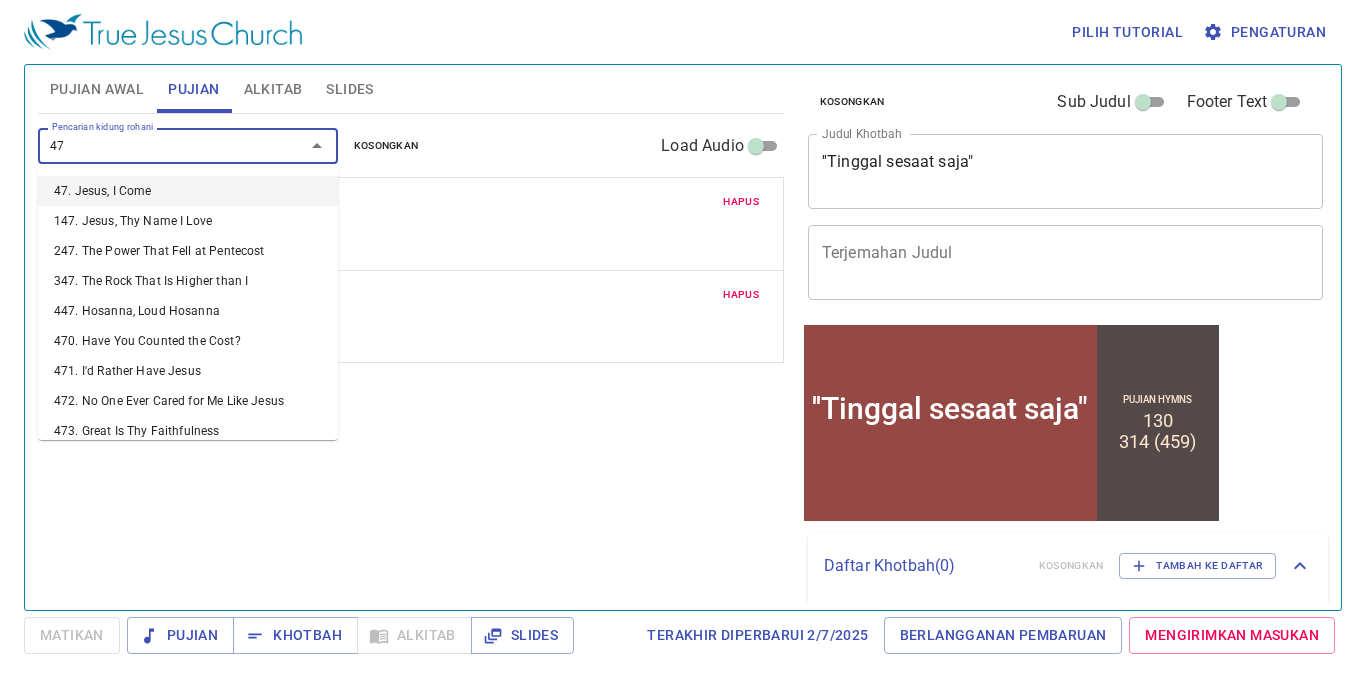 type on "474" 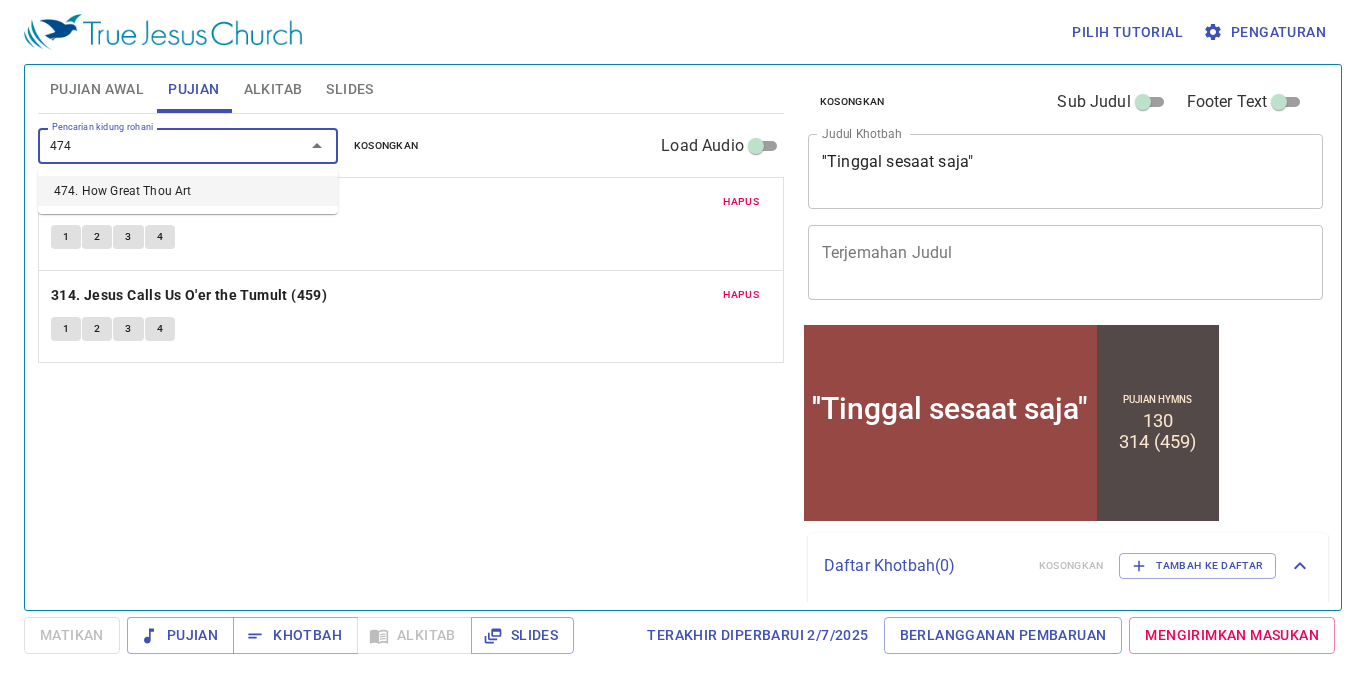 type 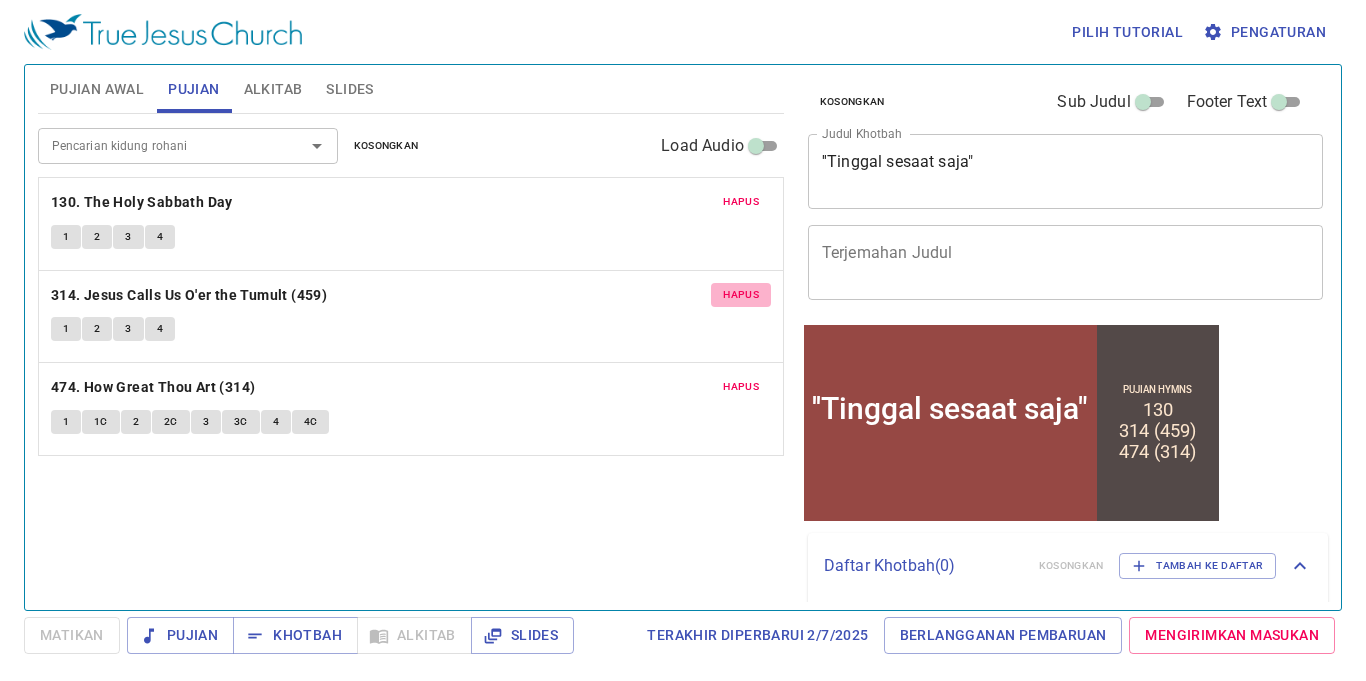 click on "Hapus" at bounding box center [741, 295] 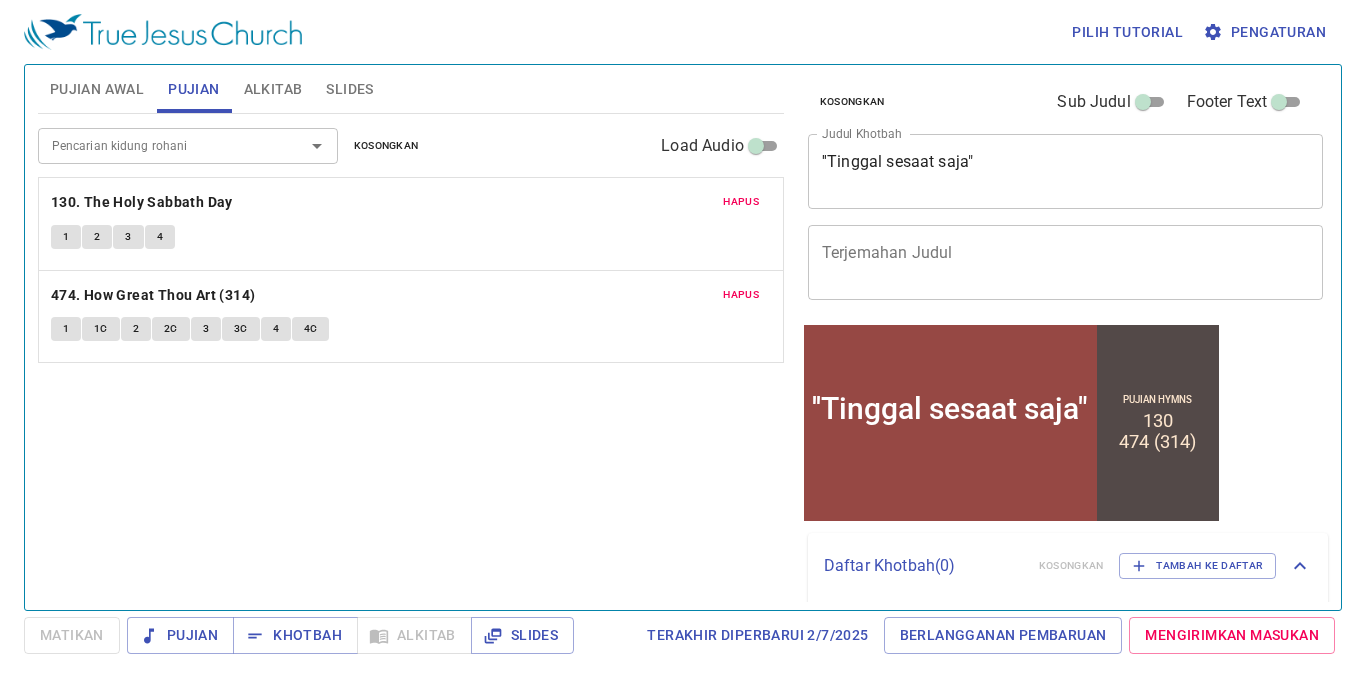 click on "Pujian Awal" at bounding box center [97, 89] 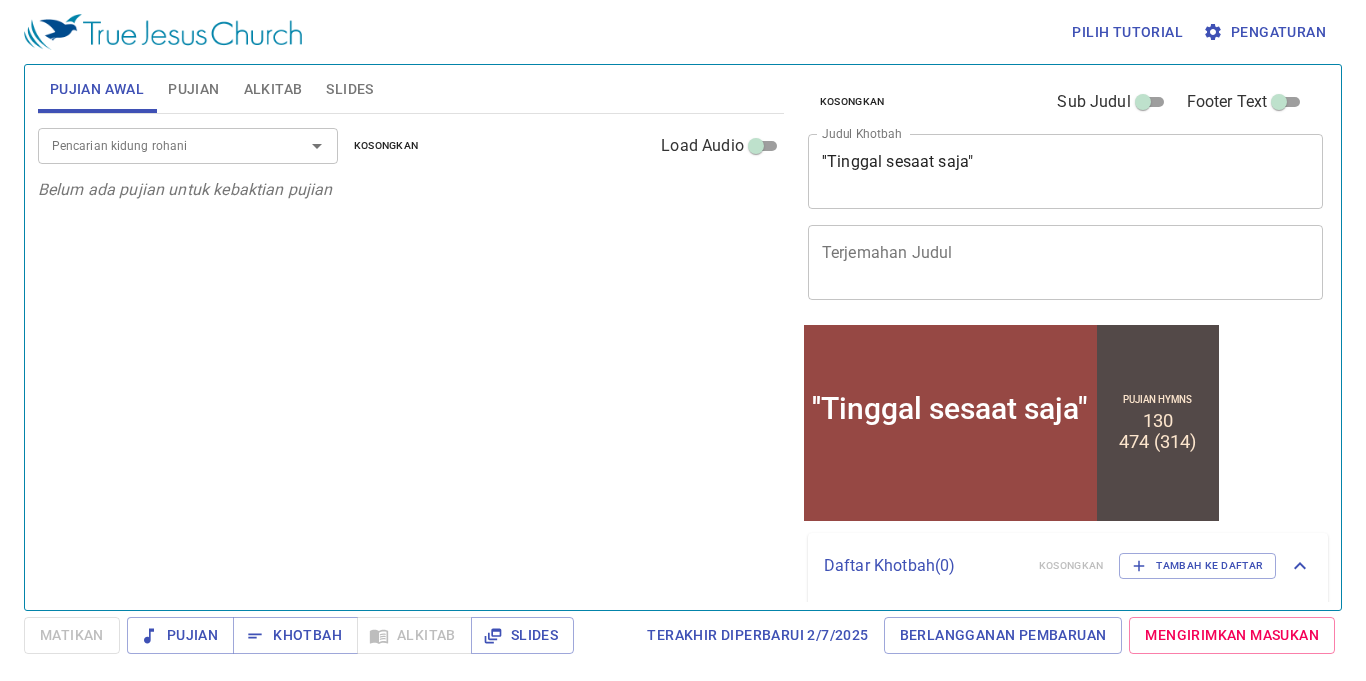 click on "Pujian Awal Pujian Alkitab Slides Pencarian kidung rohani Pencarian kidung rohani   Kosongkan Load Audio Belum ada pujian untuk kebaktian pujian Pencarian kidung rohani Pencarian kidung rohani   Kosongkan Load Audio Hapus 130. The Holy Sabbath Day   1 2 3 4 Hapus 474. How Great Thou Art (314)   1 1C 2 2C 3 3C 4 4C Kejadian 1 Referensi Alkitab (Ctrl +/) Referensi Alkitab (Ctrl +/)   Sejarah Ayat   Sebelumnya  (←, ↑)     Selanjutnya  (→, ↓) Tunjukkan 1 ayat Tunjukkan 2 ayat Tunjukkan 3 ayat Tunjukkan 4 ayat Tunjukkan 5 ayat 1 Pada mulanya  Allah  menciptakan  langit  dan bumi .    In the beginning God created the heavens and the earth. 2 Bumi  belum berbentuk  dan kosong ; gelap gulita  menutupi  samudera raya , dan Roh  Allah  melayang-layang  di atas  permukaan  air .    The earth was without form, and void; and darkness was on the face of the deep. And the Spirit of God was hovering over the face of the waters. 3 Berfirmanlah  Allah : "Jadilah  terang ." Lalu terang  itu jadi .    4 Allah" at bounding box center (411, 329) 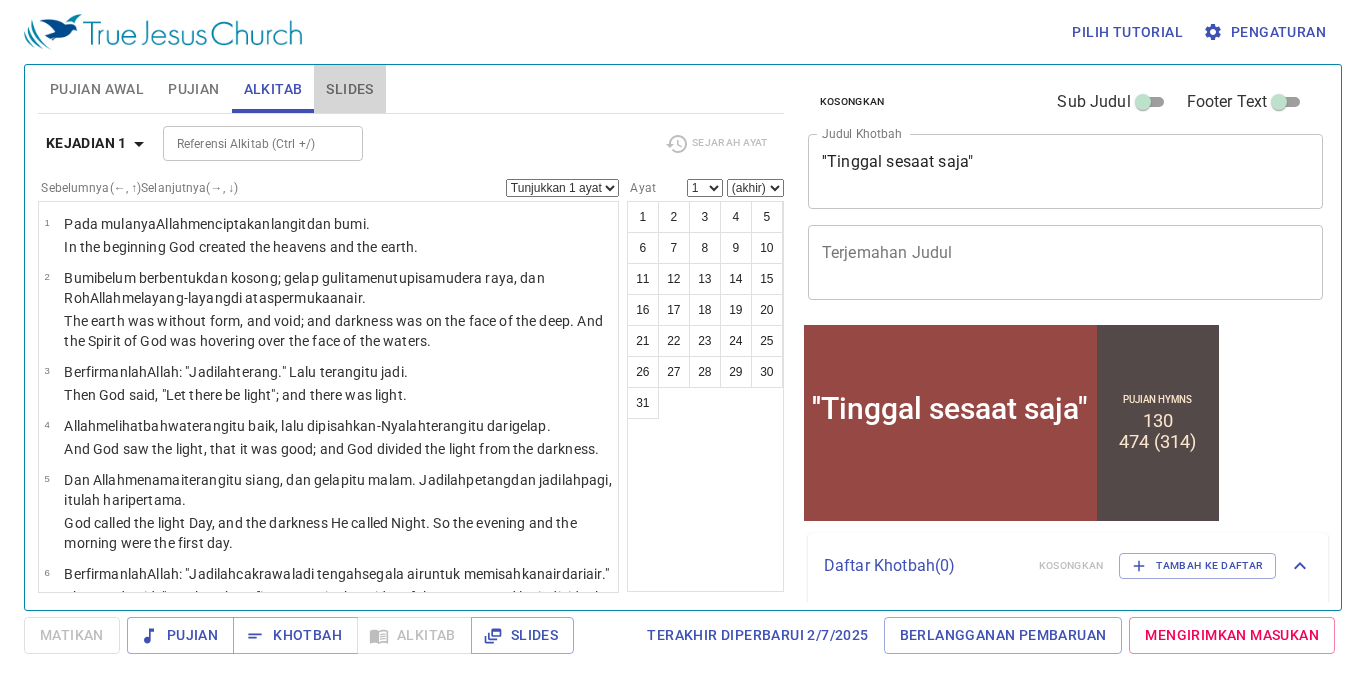 click on "Slides" at bounding box center (349, 89) 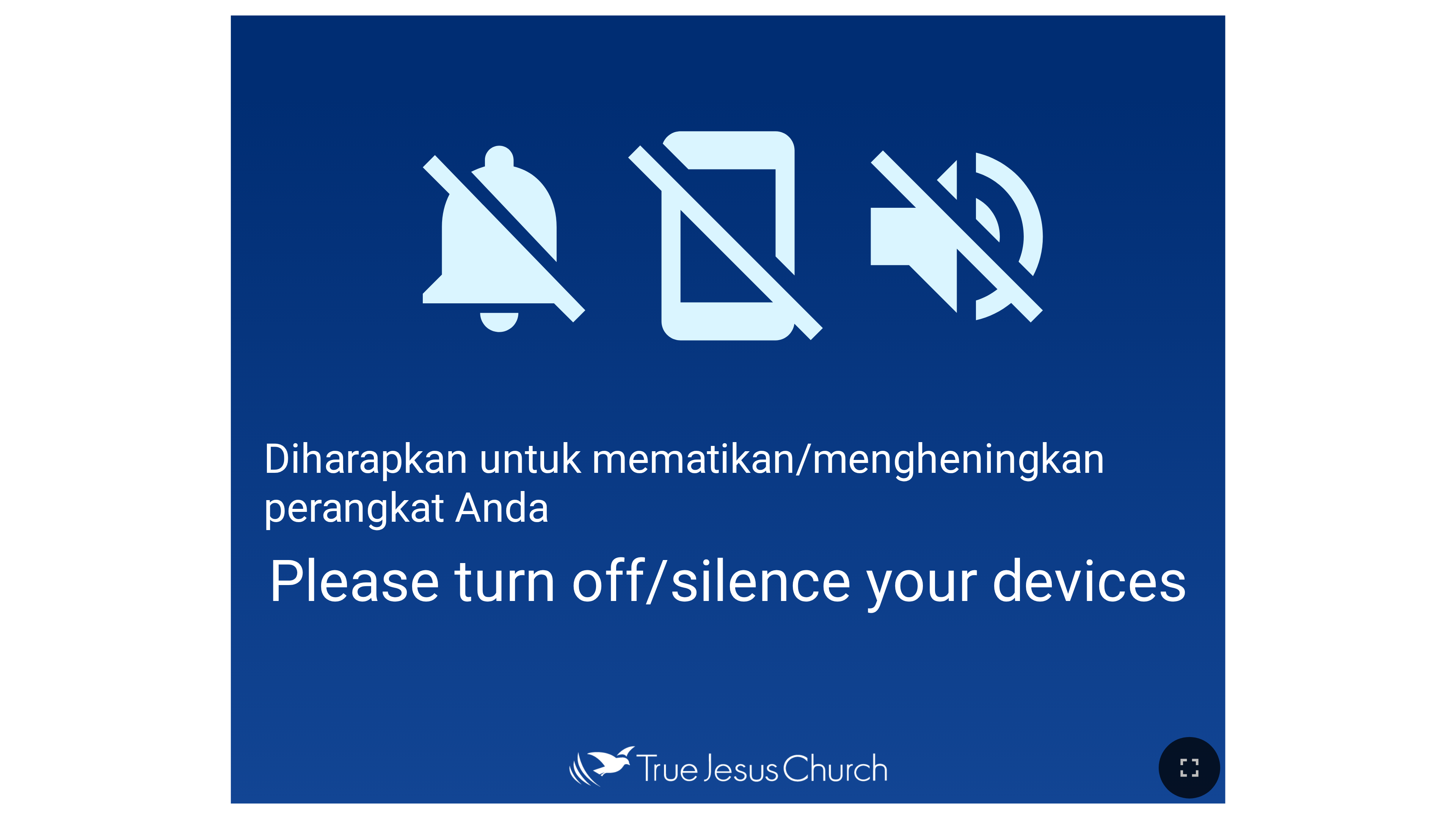 scroll, scrollTop: 0, scrollLeft: 0, axis: both 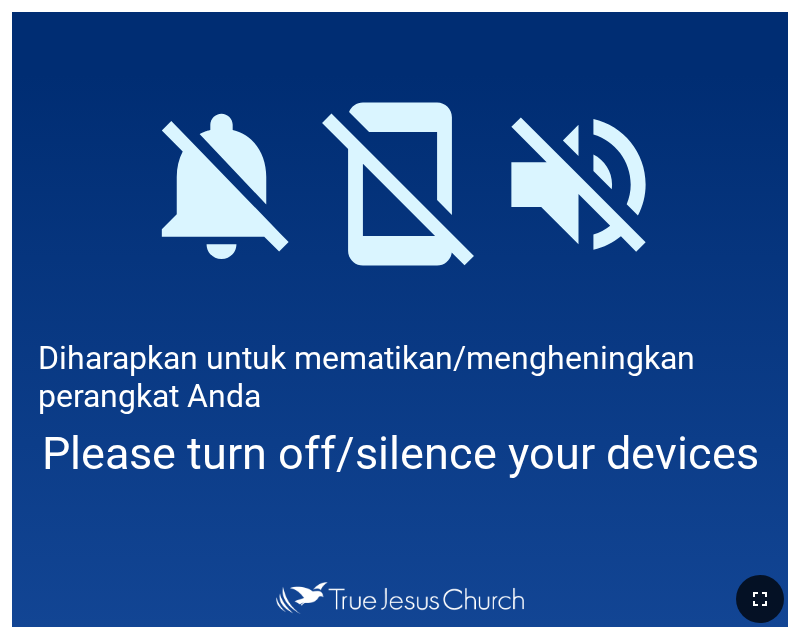 click 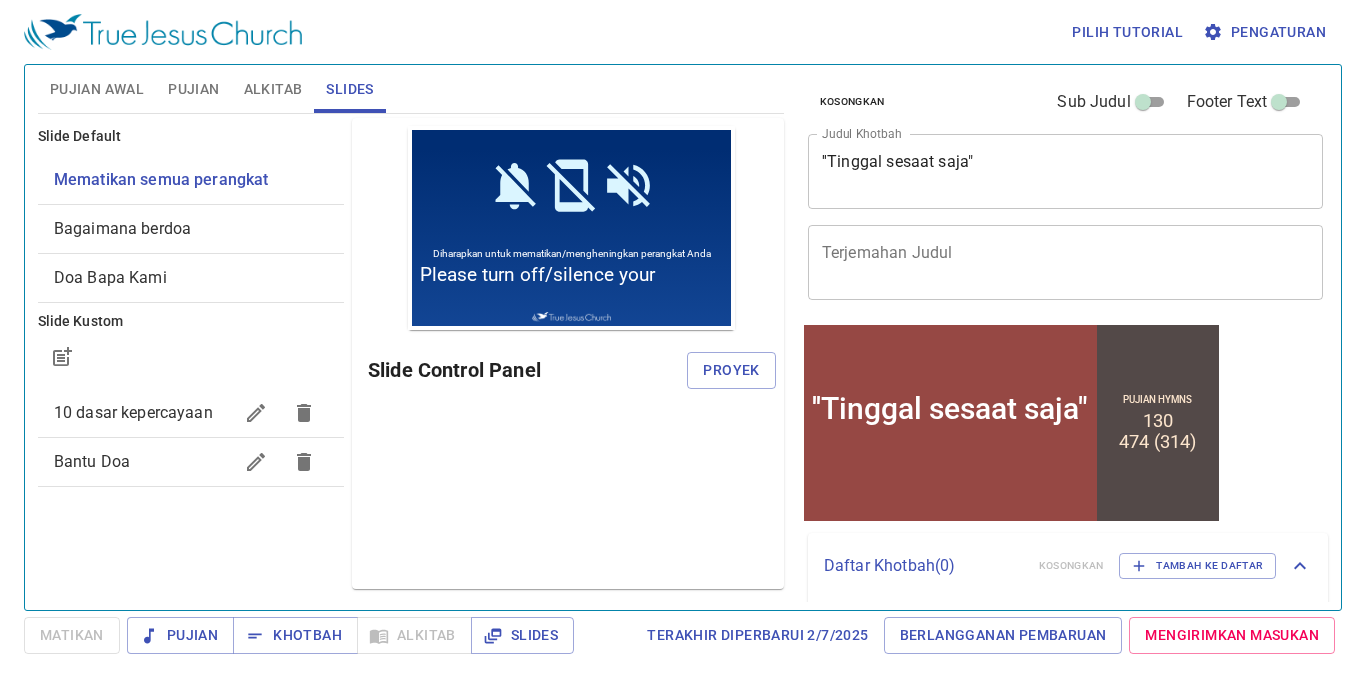 scroll, scrollTop: 0, scrollLeft: 0, axis: both 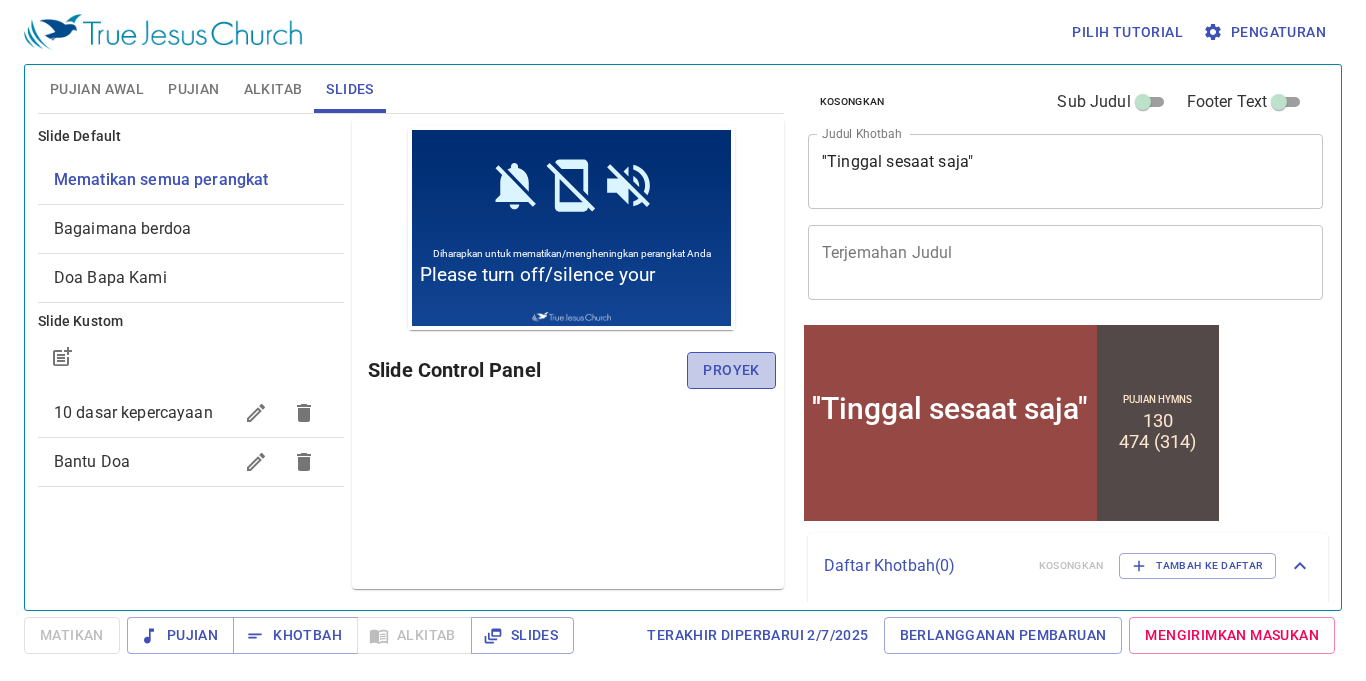 click on "Proyek" at bounding box center (731, 370) 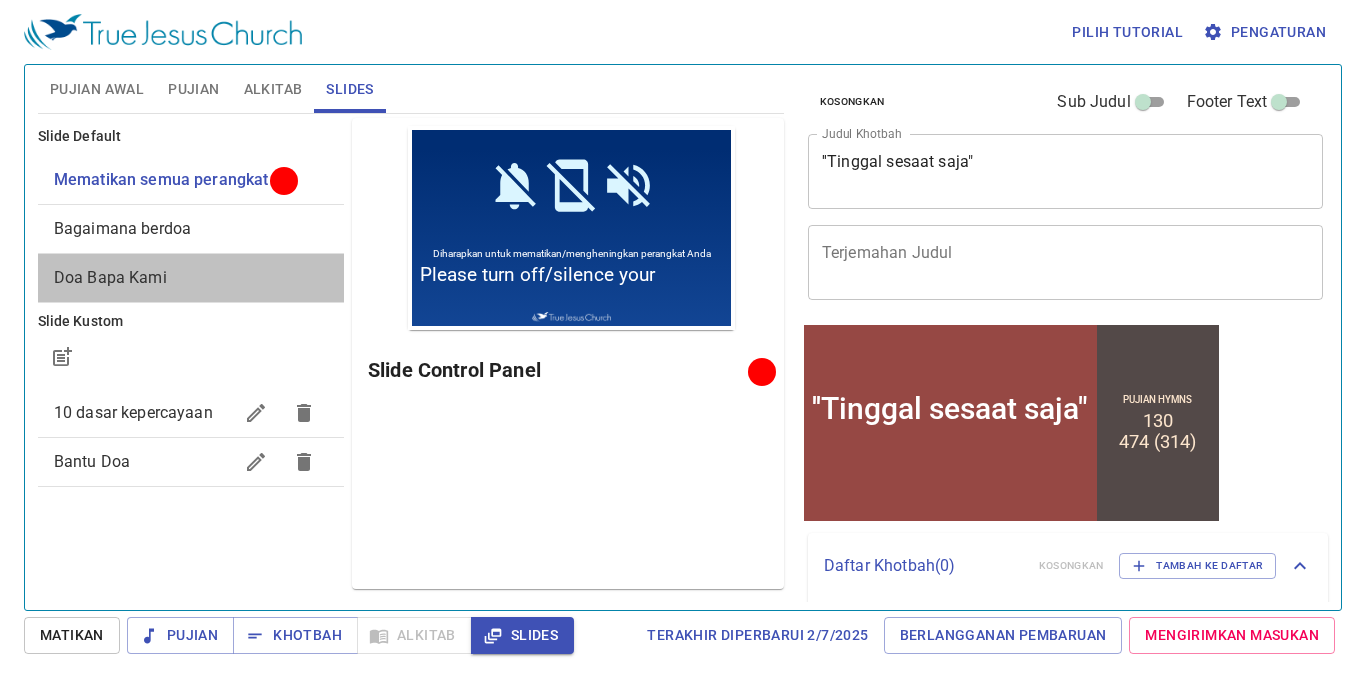 click on "Doa Bapa Kami" at bounding box center [191, 278] 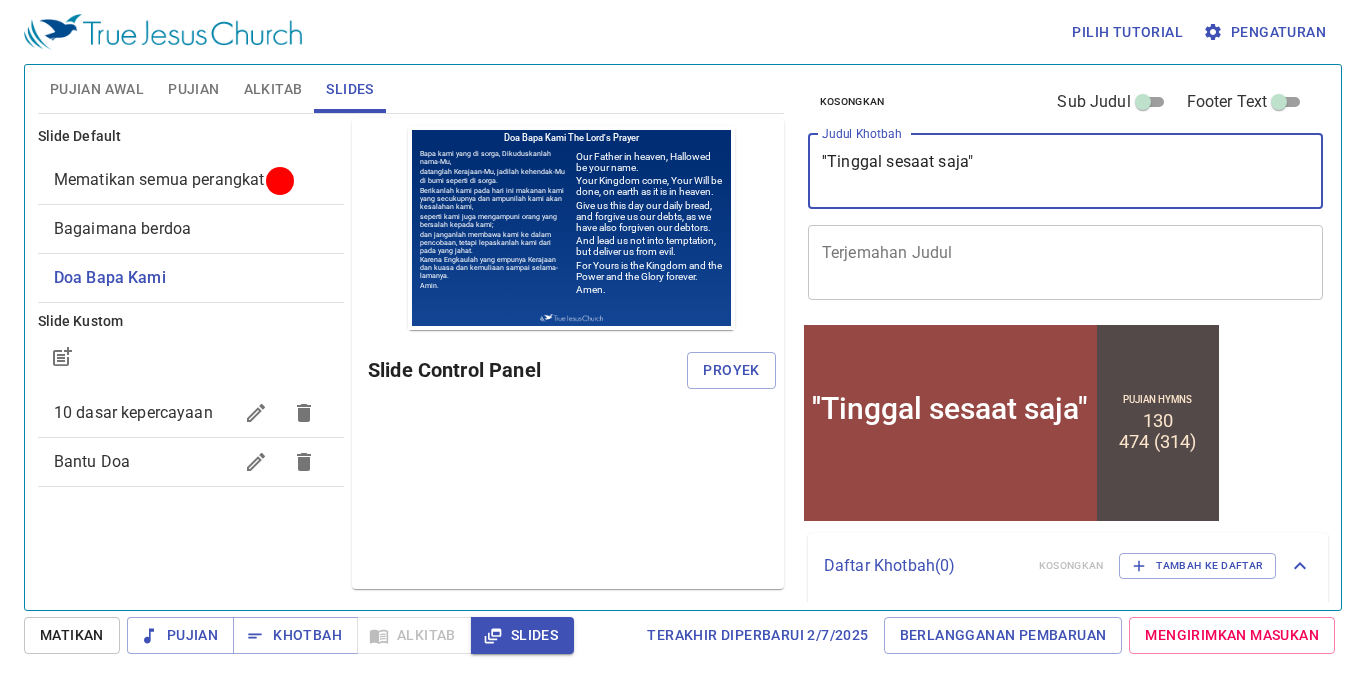 drag, startPoint x: 827, startPoint y: 159, endPoint x: 1239, endPoint y: 145, distance: 412.2378 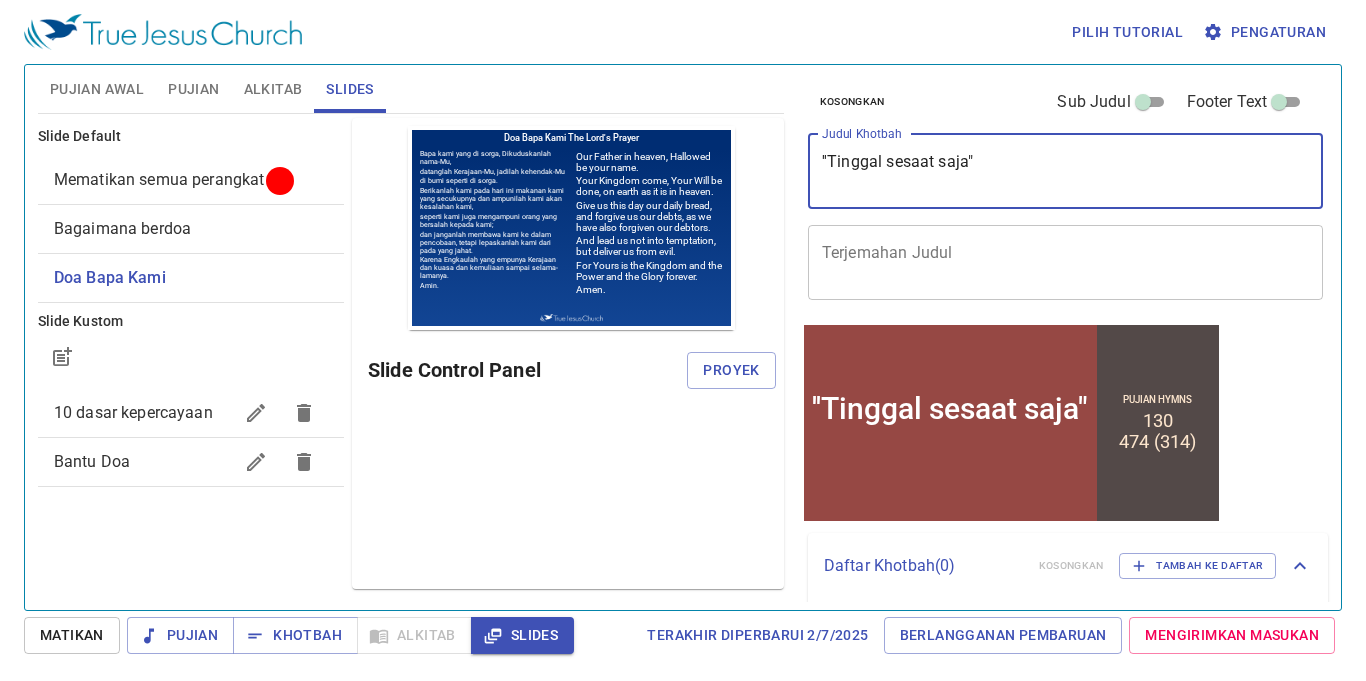 click on "''Tinggal sesaat saja" x Judul Khotbah" at bounding box center [1066, 171] 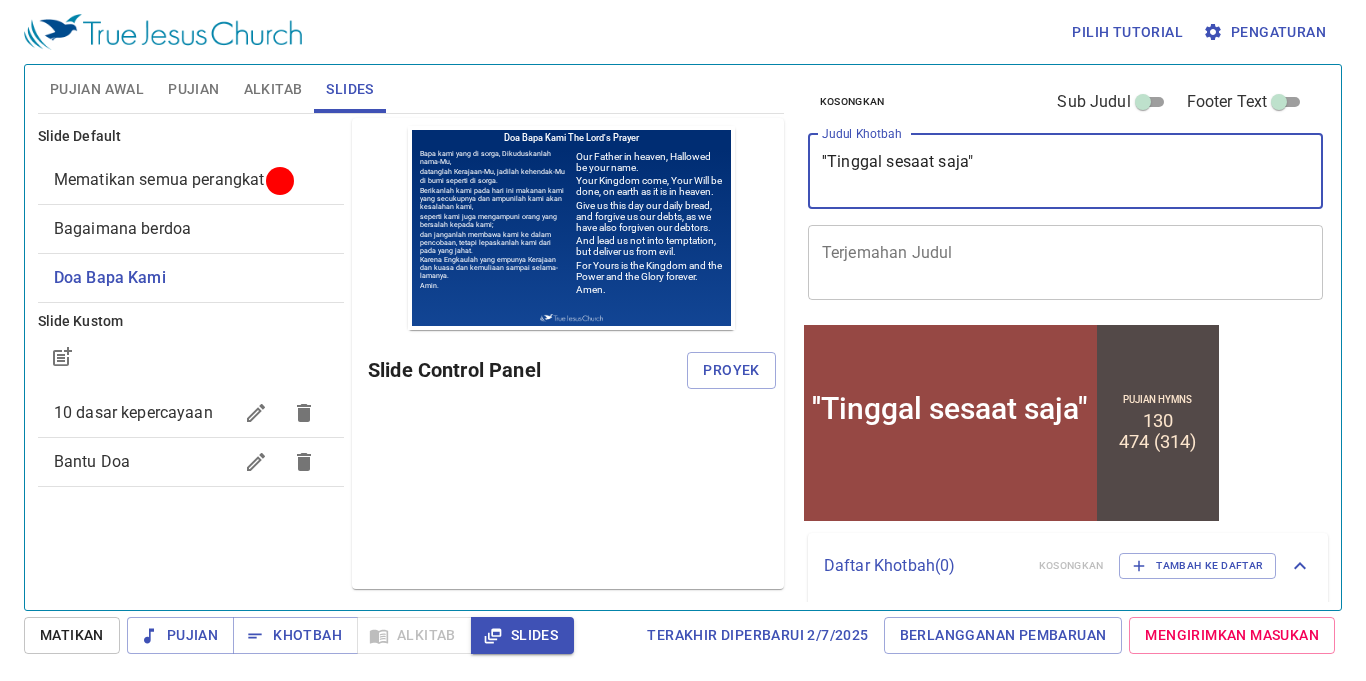click on "Terjemahan Judul" at bounding box center (1066, 262) 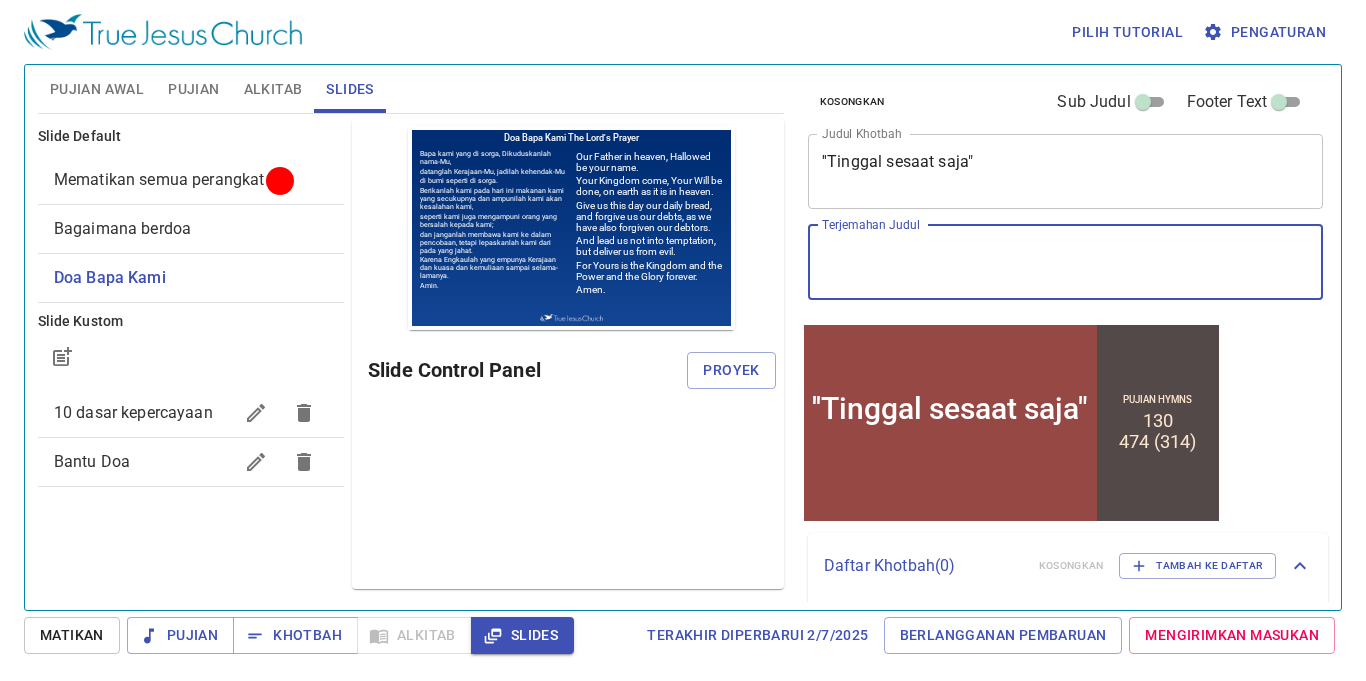 paste on "''Just a moment''" 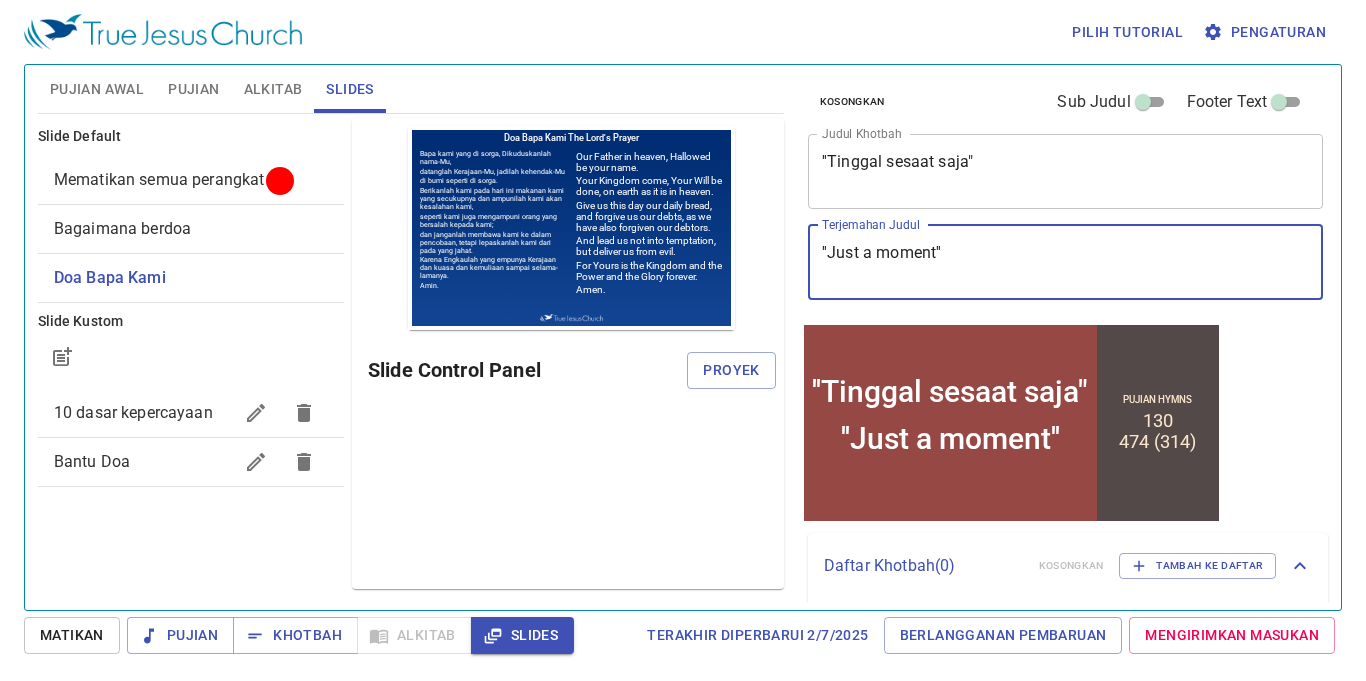 type on "''Just a moment''" 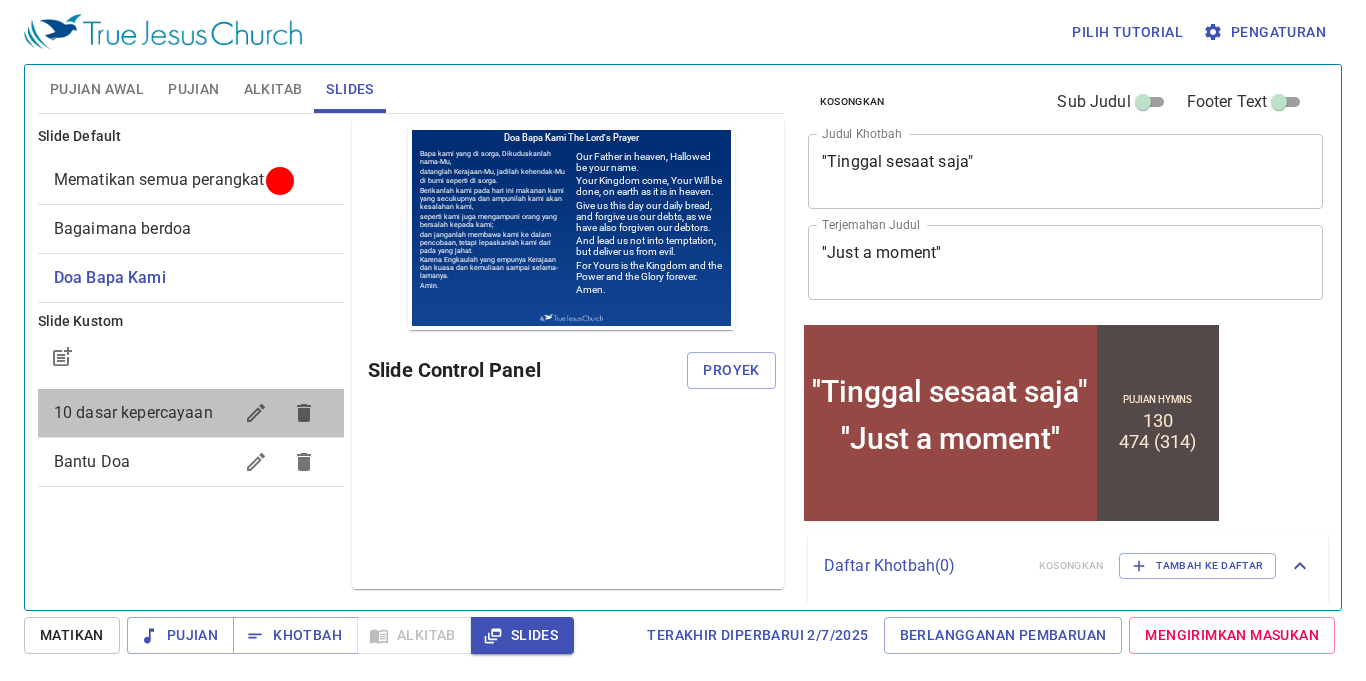 click on "10 dasar kepercayaan" at bounding box center (133, 412) 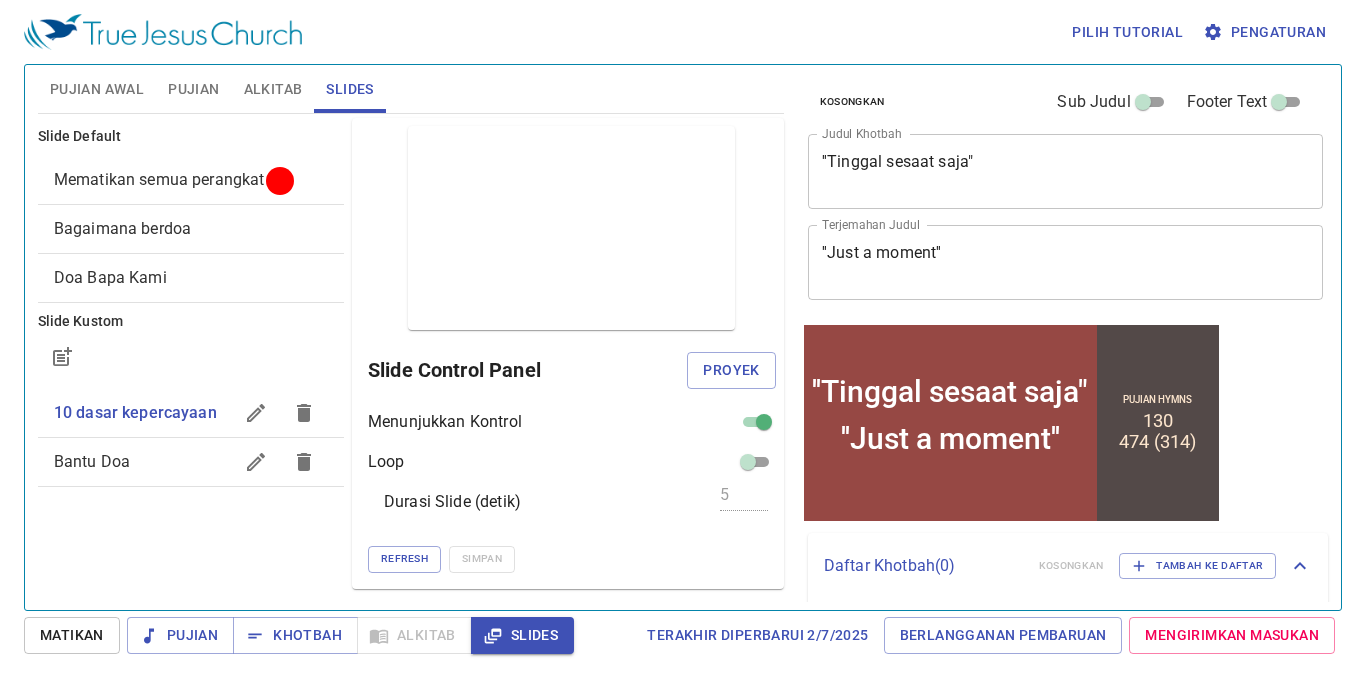 click on "Bantu Doa" at bounding box center [143, 462] 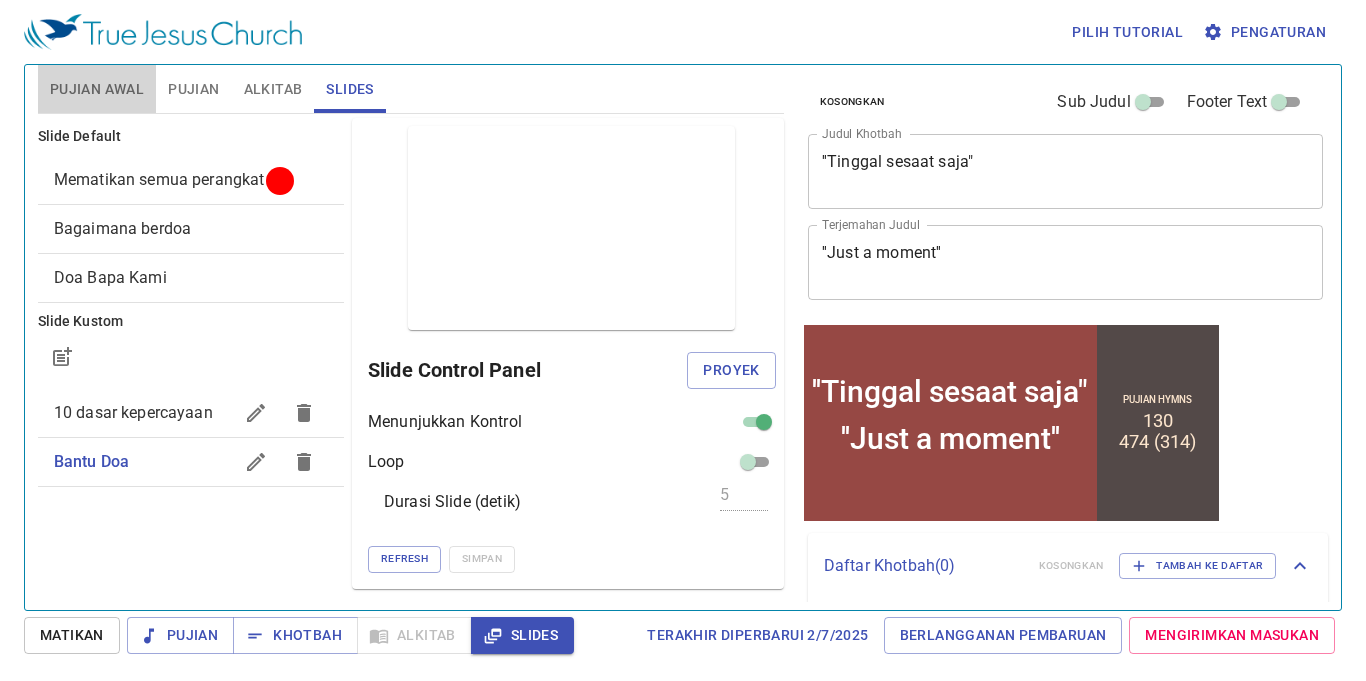 click on "Pujian Awal" at bounding box center (97, 89) 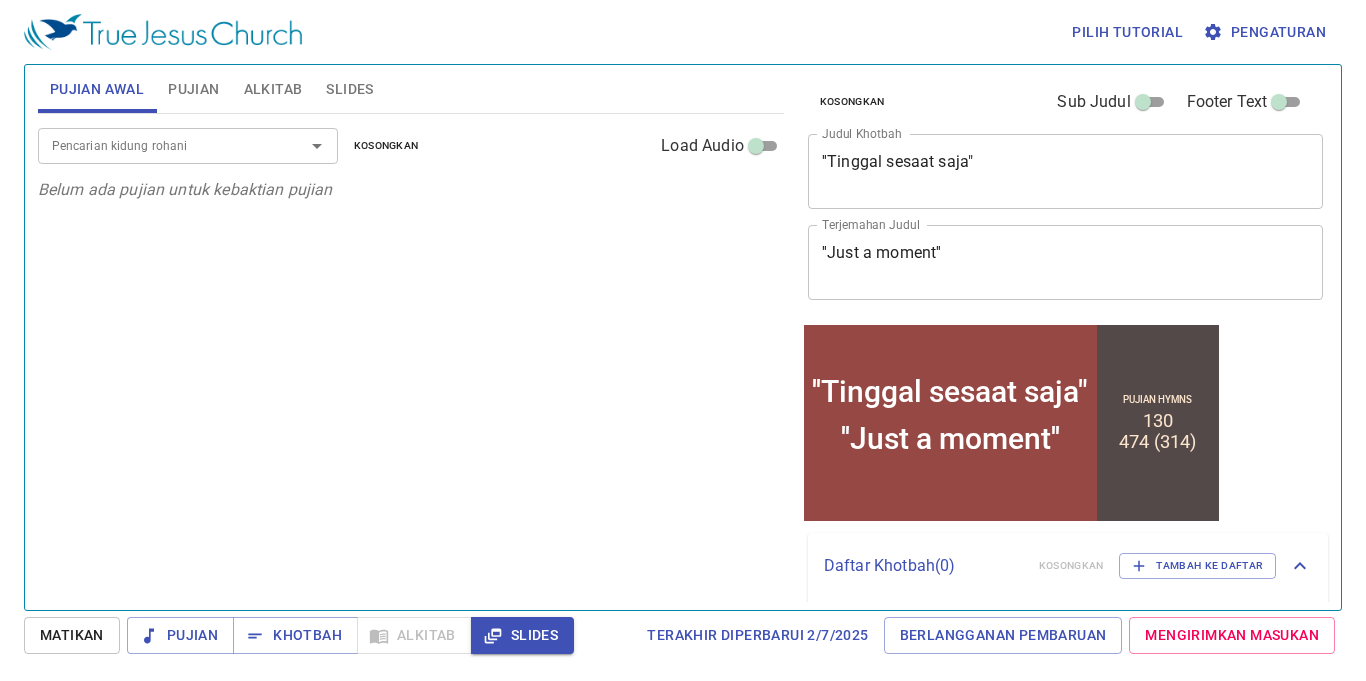 click on "Pencarian kidung rohani" at bounding box center (158, 145) 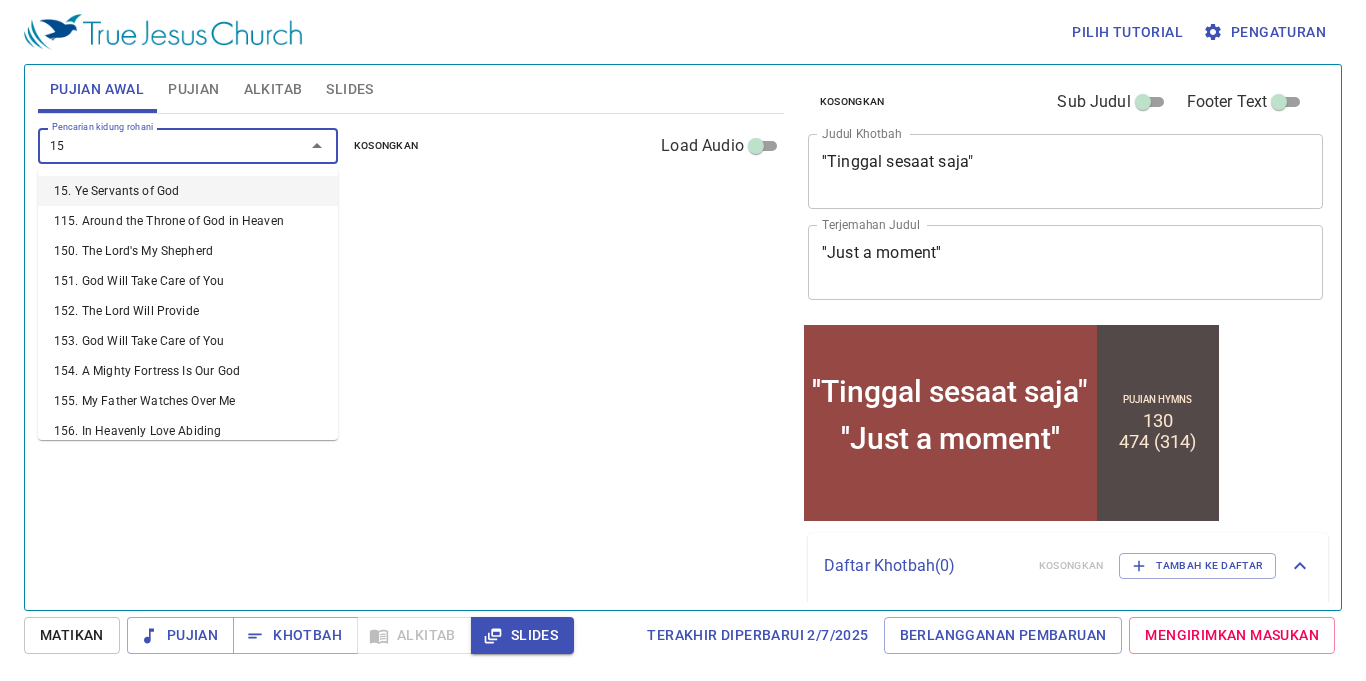 type on "158" 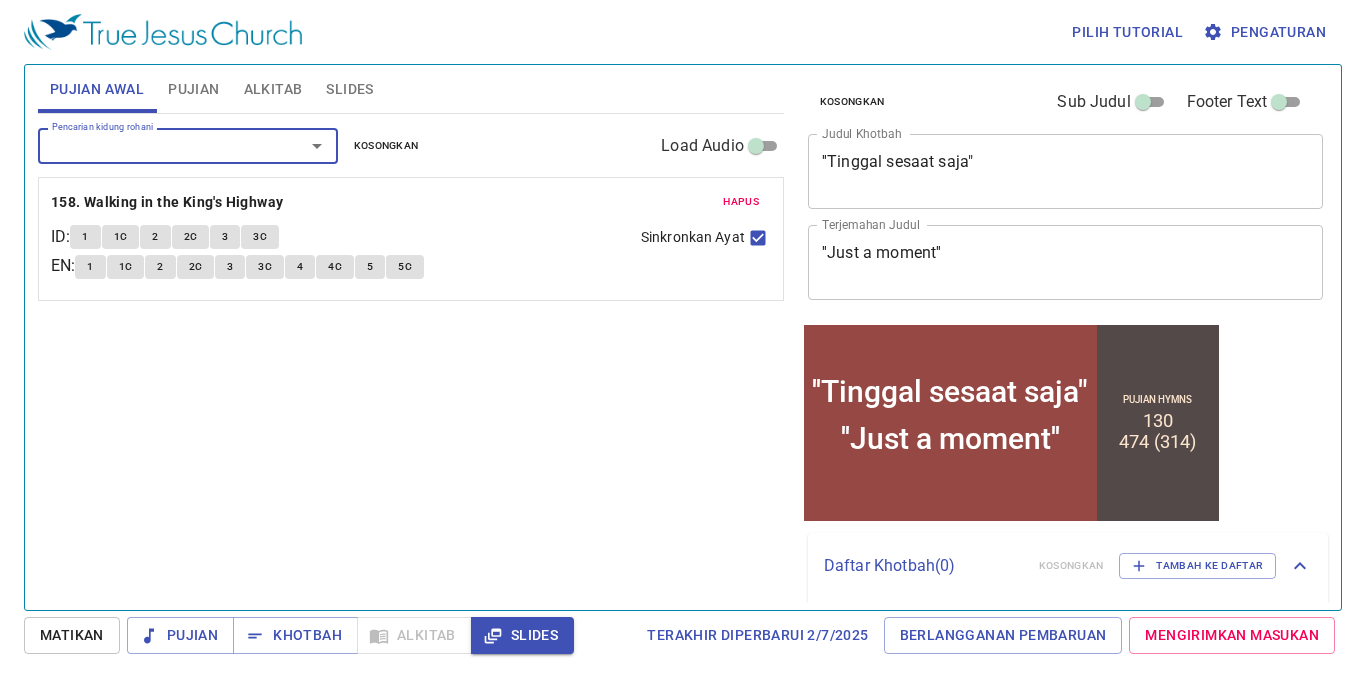 type on "1" 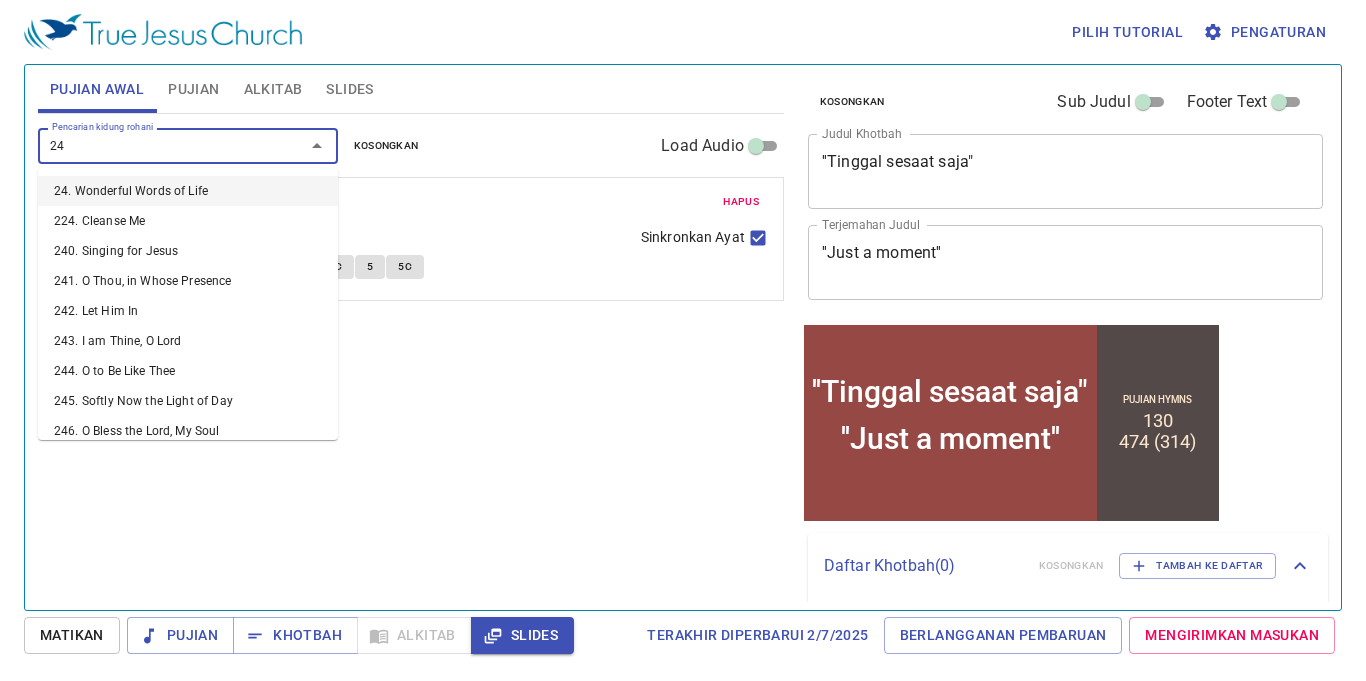 type on "243" 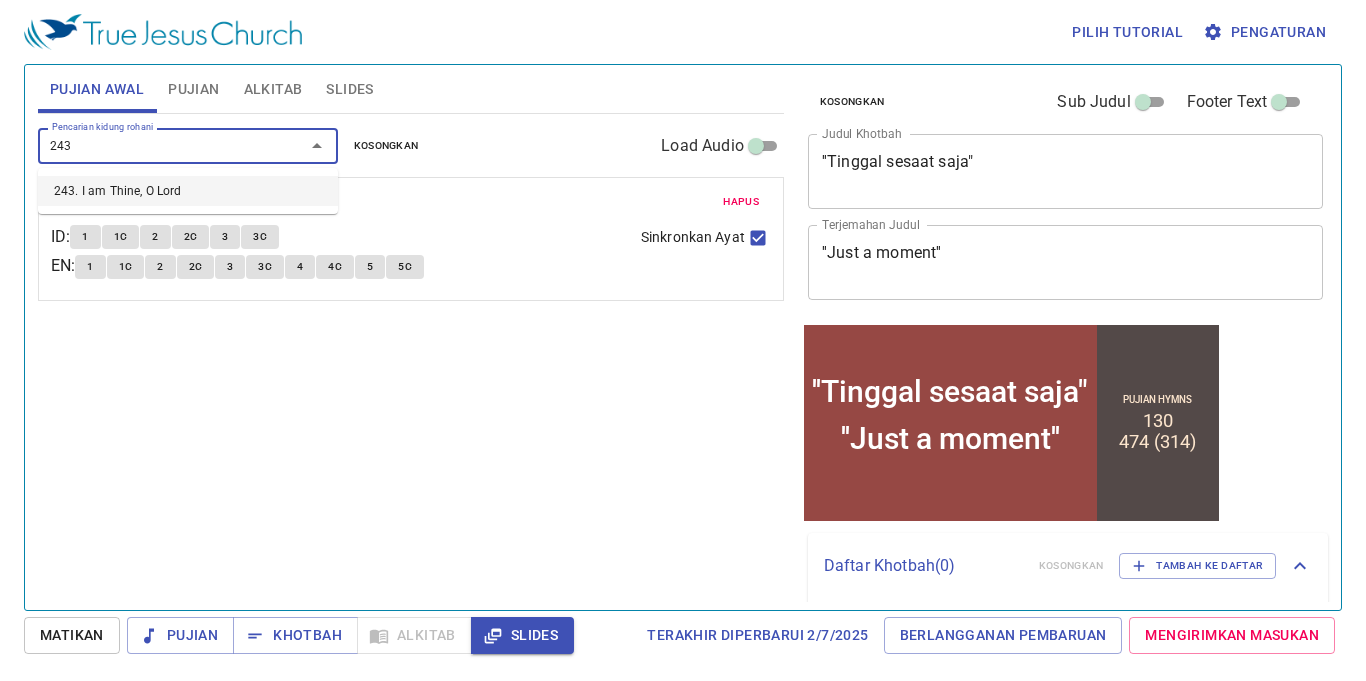 type 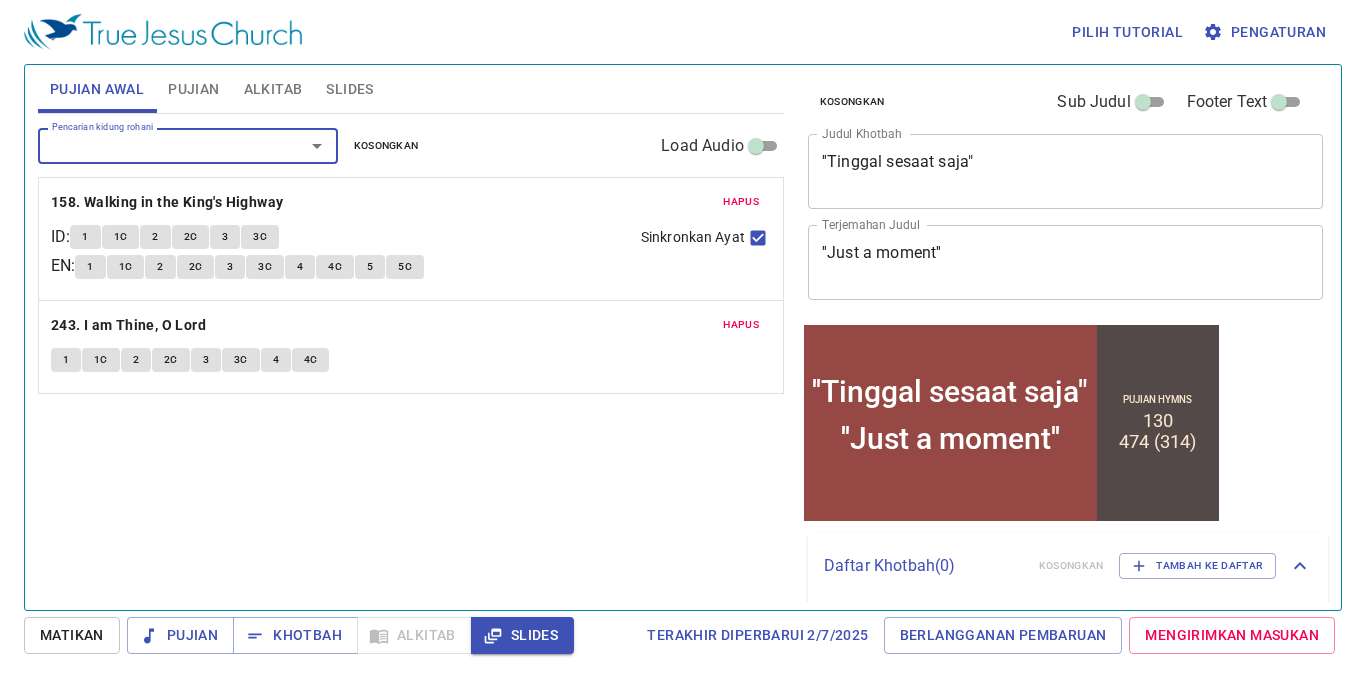 click on "1" at bounding box center [85, 237] 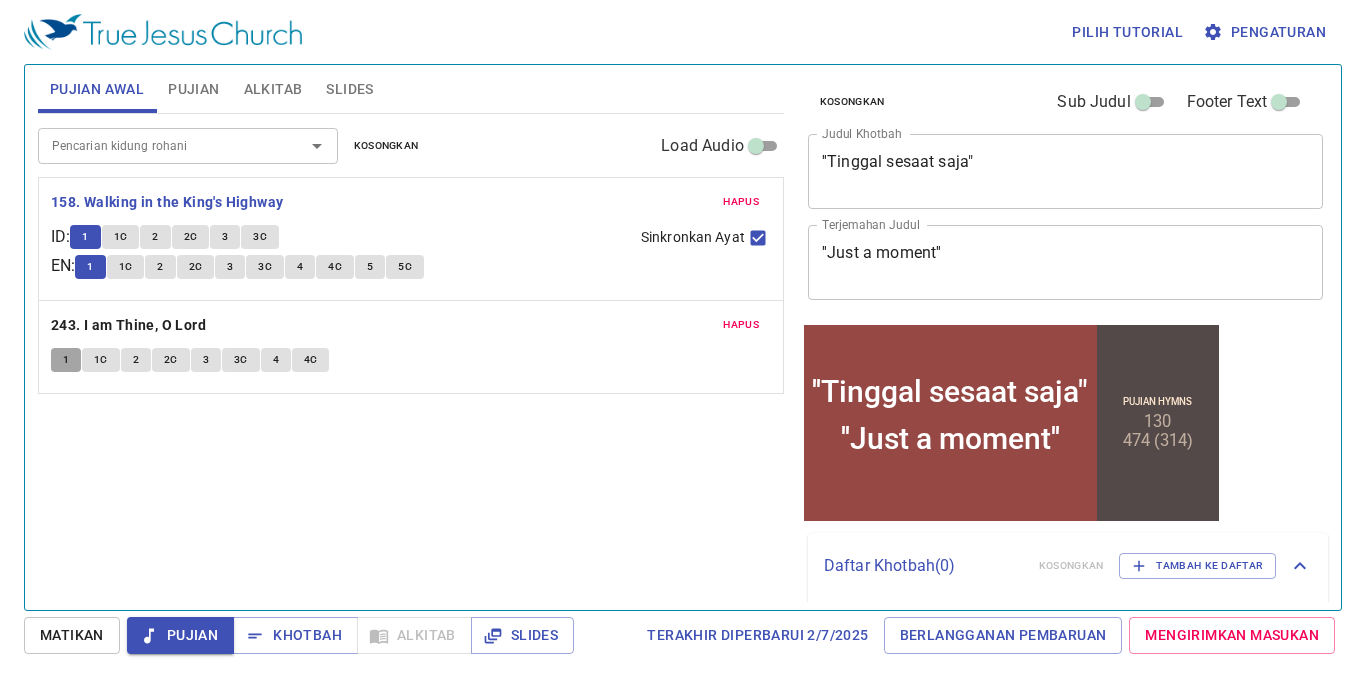 click on "1" at bounding box center (66, 360) 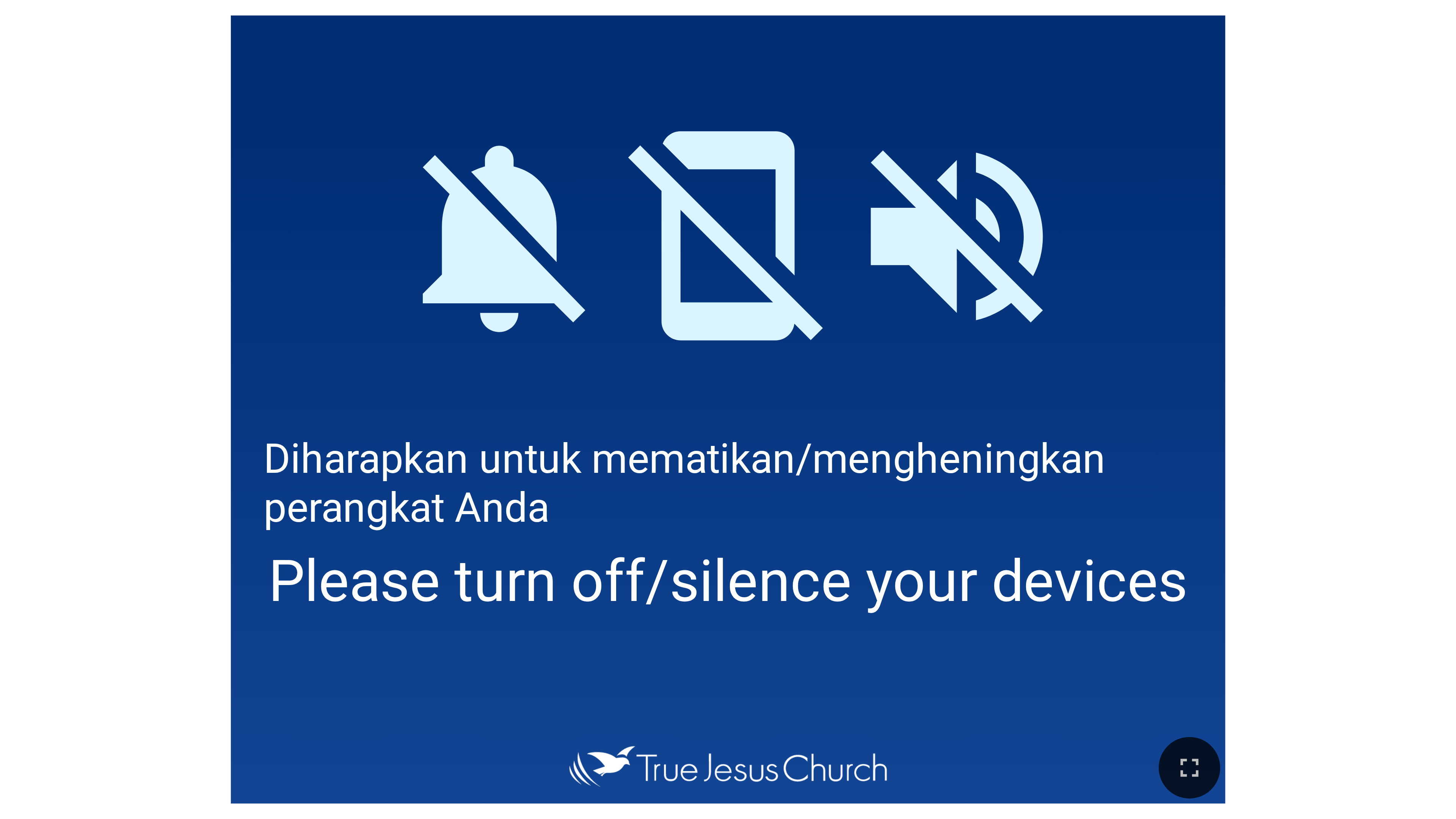 scroll, scrollTop: 0, scrollLeft: 0, axis: both 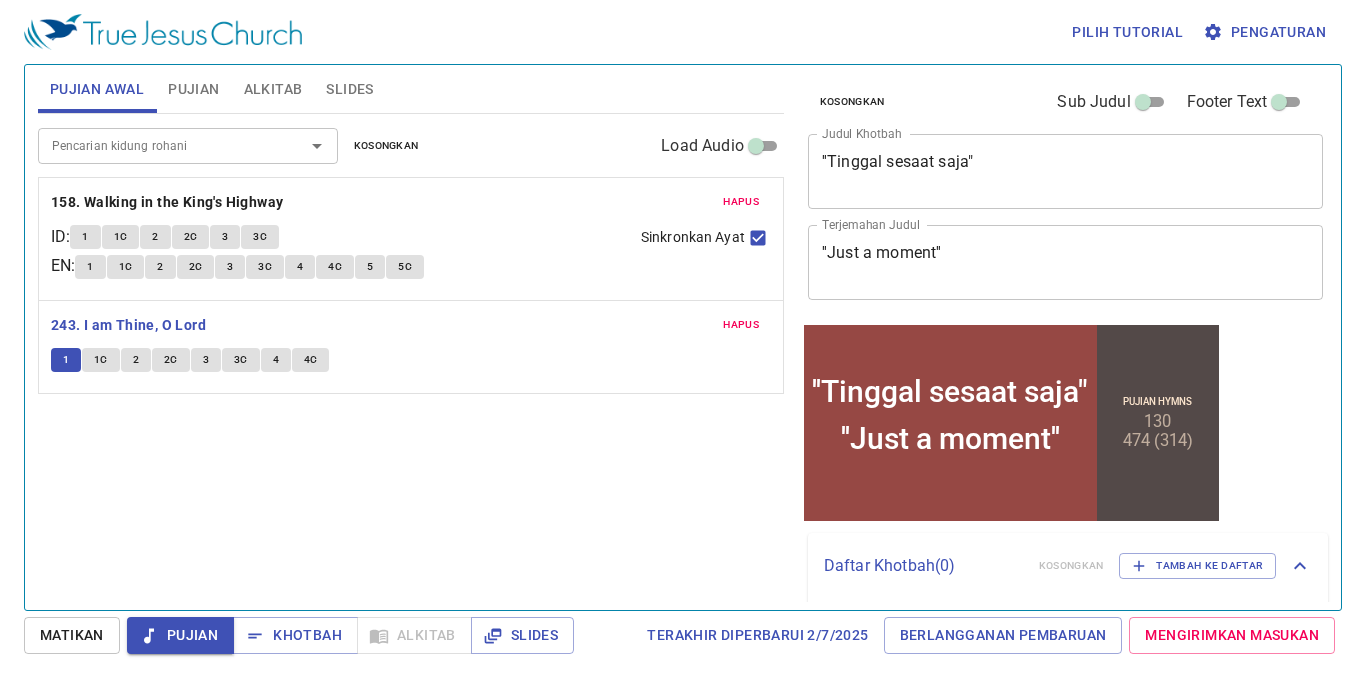 drag, startPoint x: 0, startPoint y: 0, endPoint x: 356, endPoint y: 90, distance: 367.20023 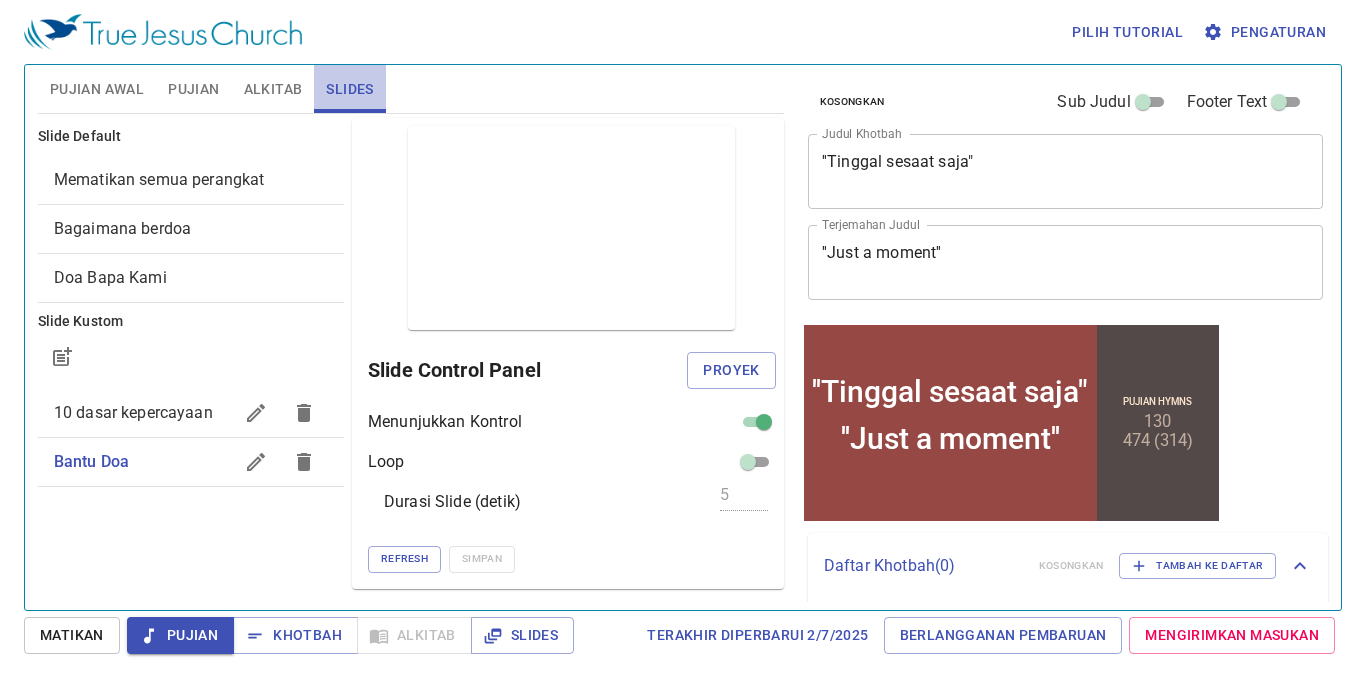 click on "Slides" at bounding box center (349, 89) 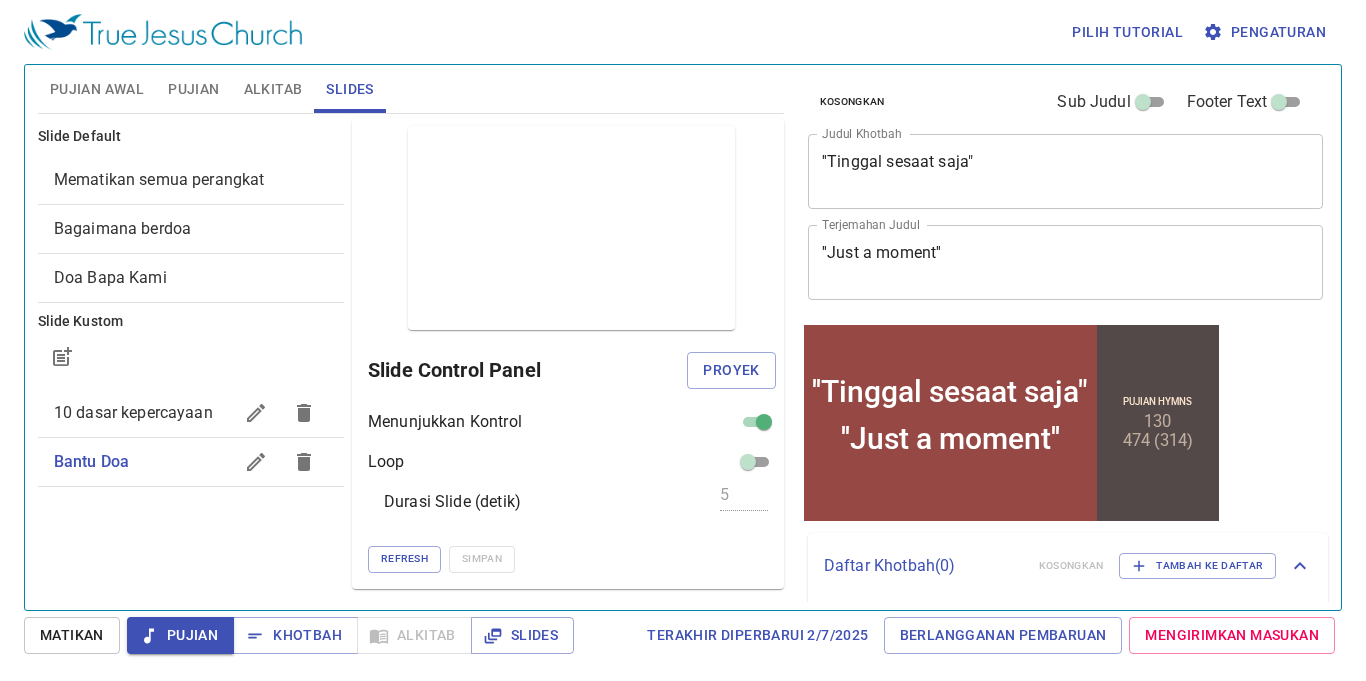 click on "Bantu Doa" at bounding box center [91, 461] 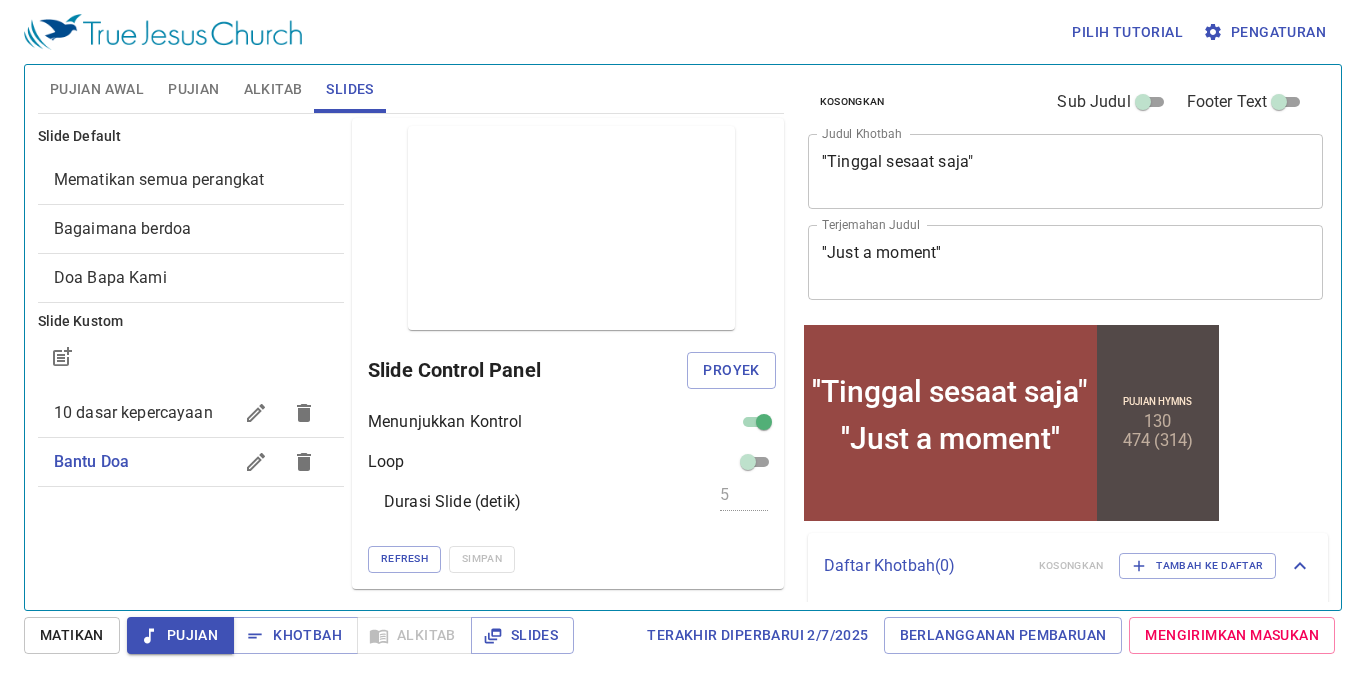 click on "Slide Default Mematikan semua perangkat Bagaimana berdoa Doa Bapa Kami Slide Kustom 10 dasar kepercayaan Bantu Doa" at bounding box center [191, 310] 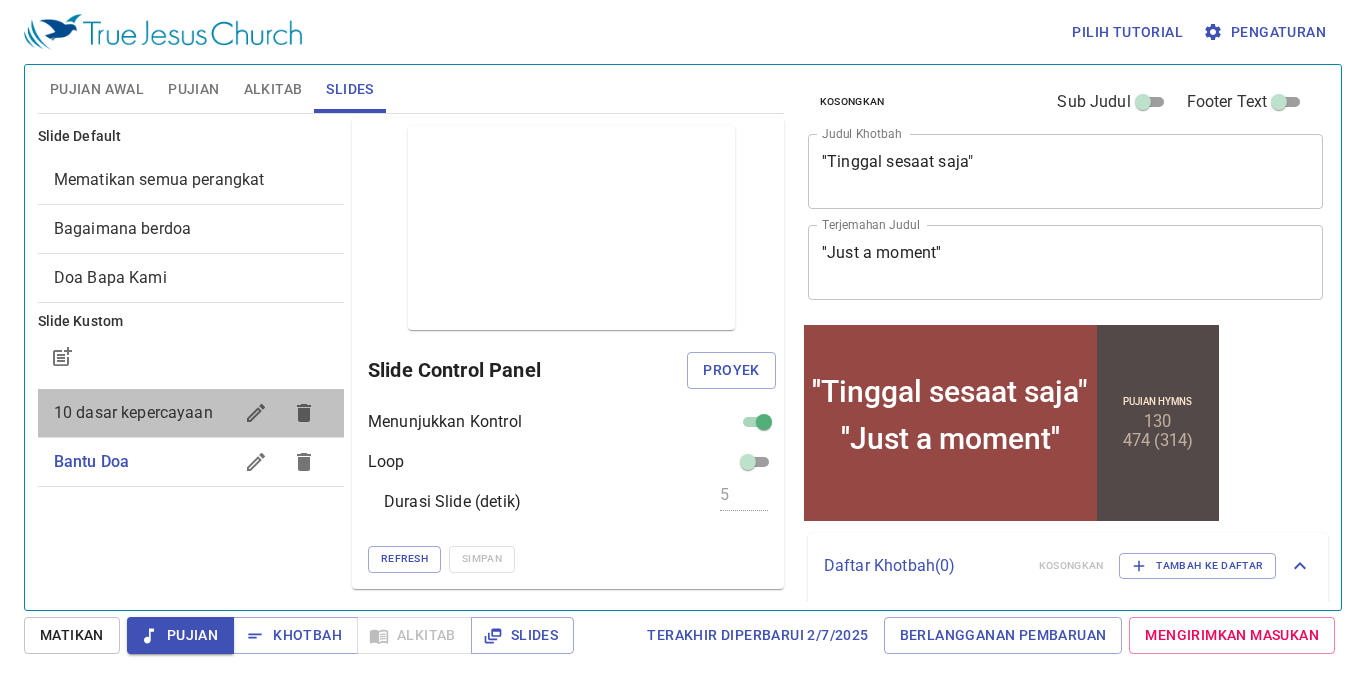 click on "10 dasar kepercayaan" at bounding box center (133, 412) 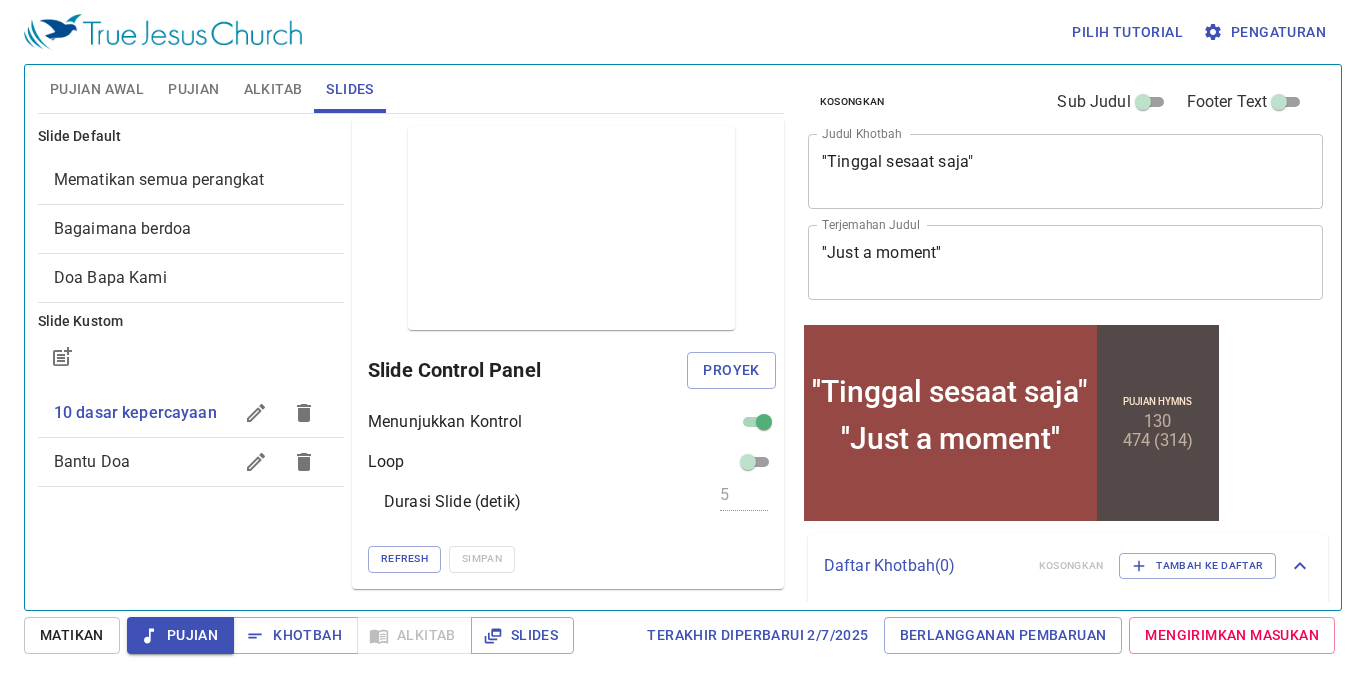 click on "Slide Default Mematikan semua perangkat Bagaimana berdoa Doa Bapa Kami Slide Kustom 10 dasar kepercayaan Bantu Doa" at bounding box center (191, 353) 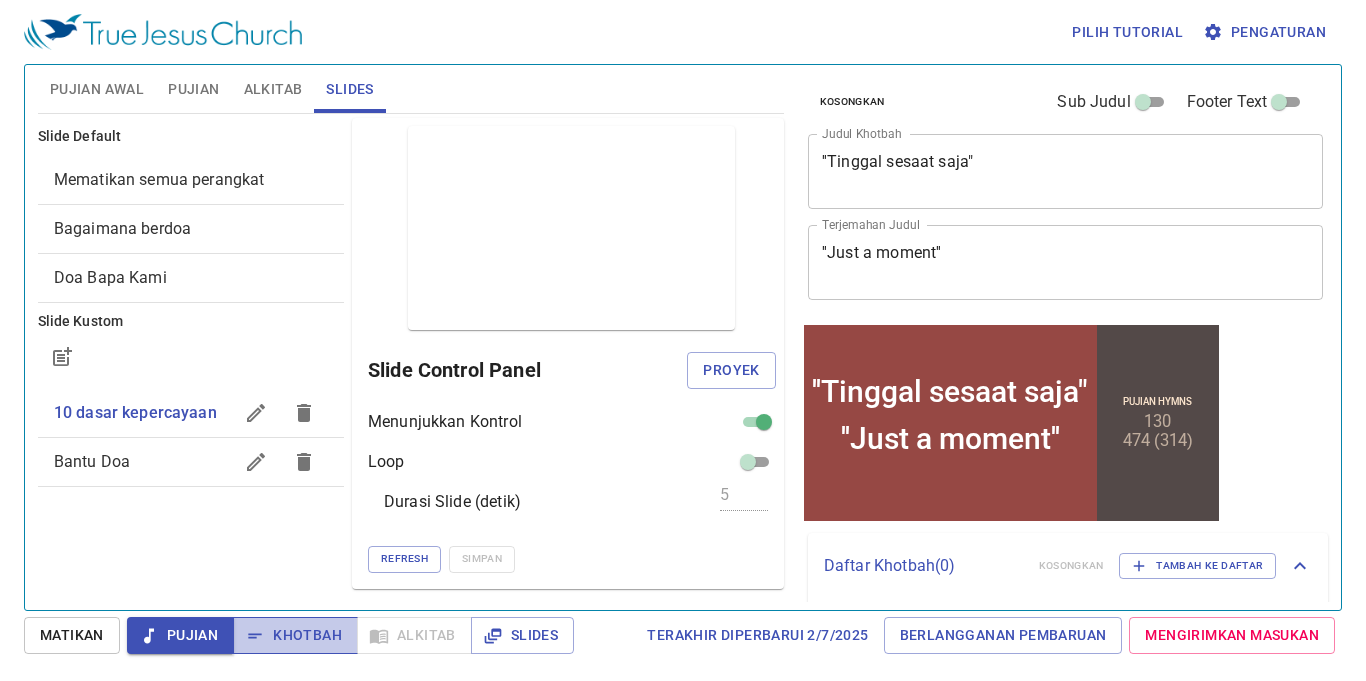 click on "Khotbah" at bounding box center (295, 635) 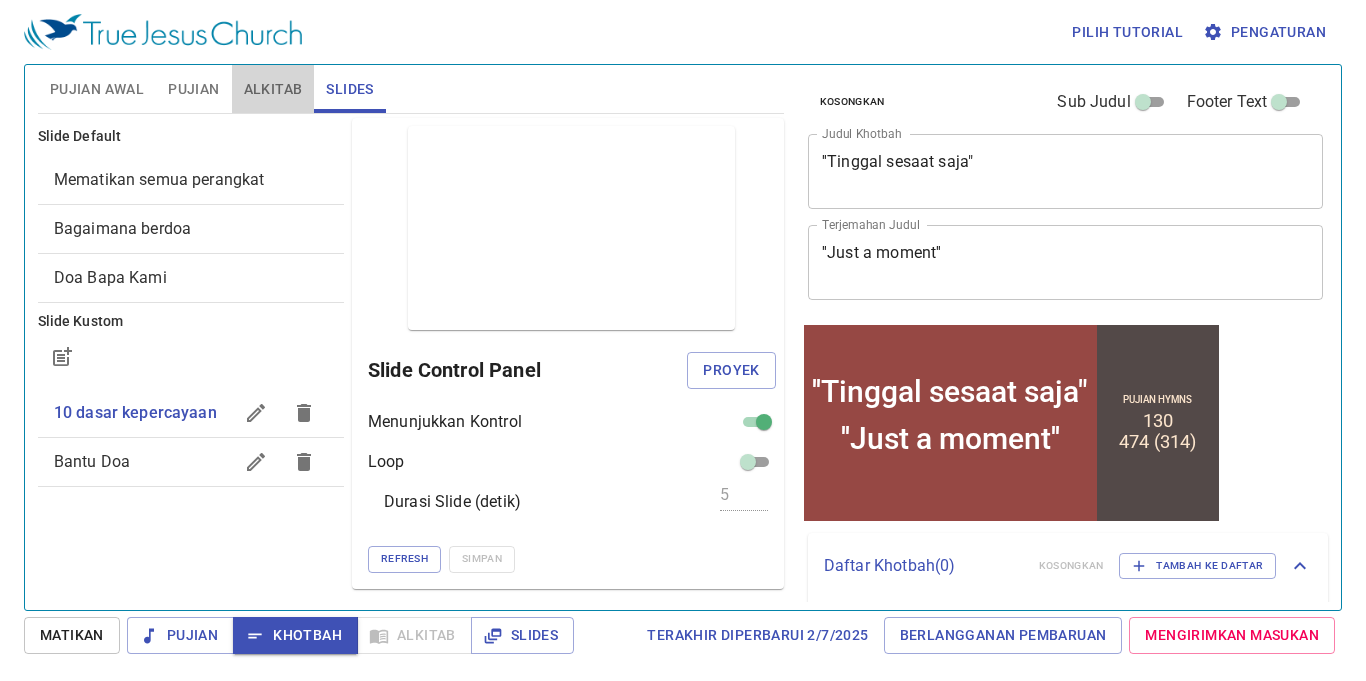 click on "Alkitab" at bounding box center [273, 89] 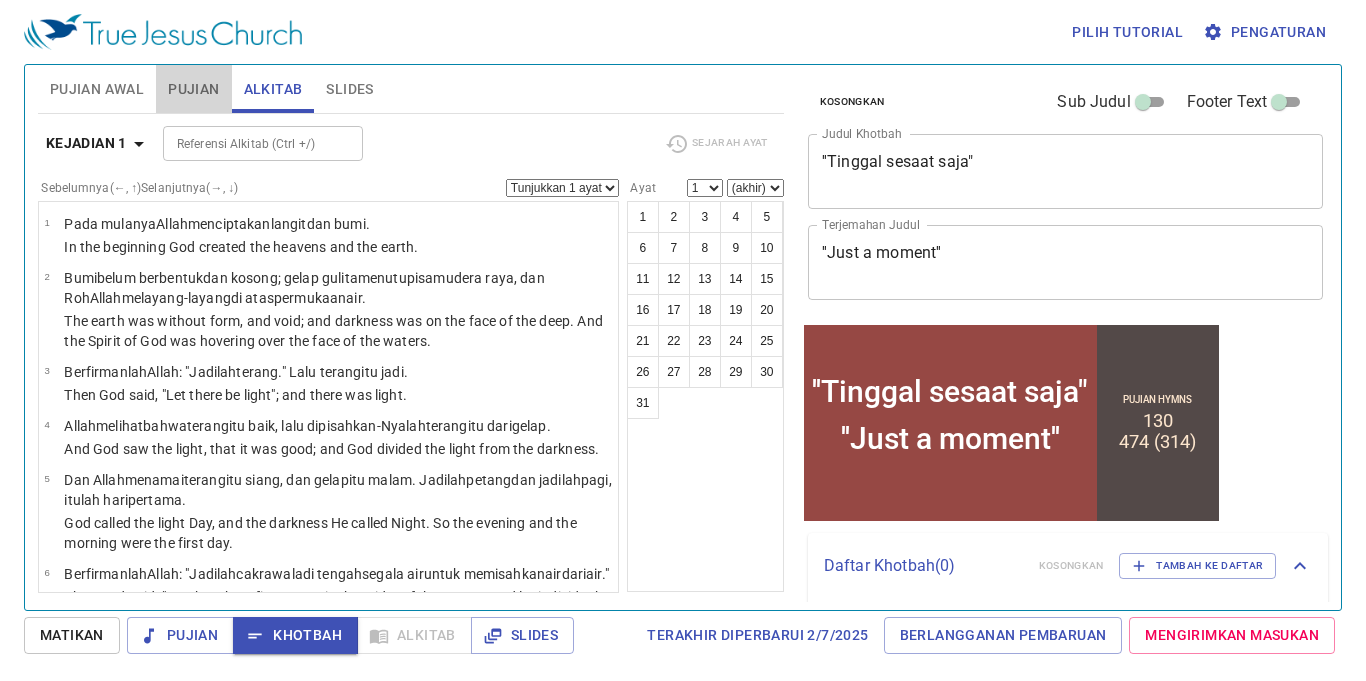click on "Pujian" at bounding box center (193, 89) 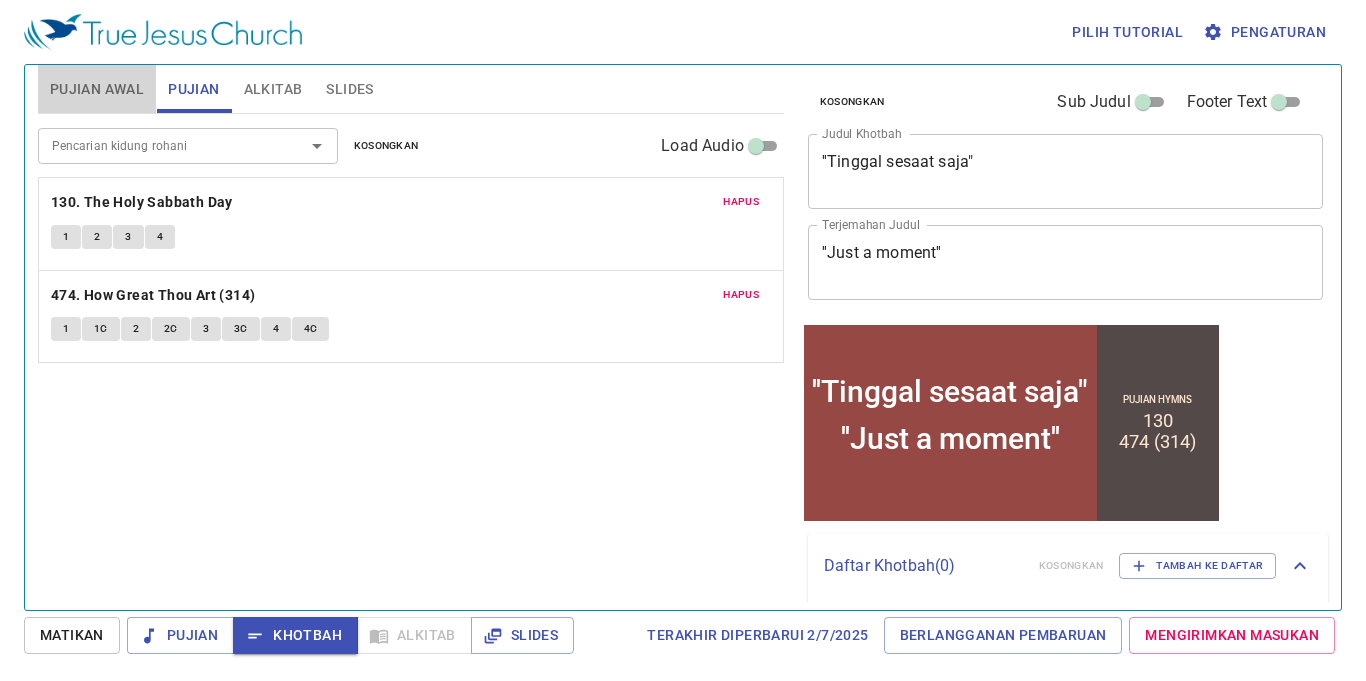 drag, startPoint x: 119, startPoint y: 86, endPoint x: 109, endPoint y: 85, distance: 10.049875 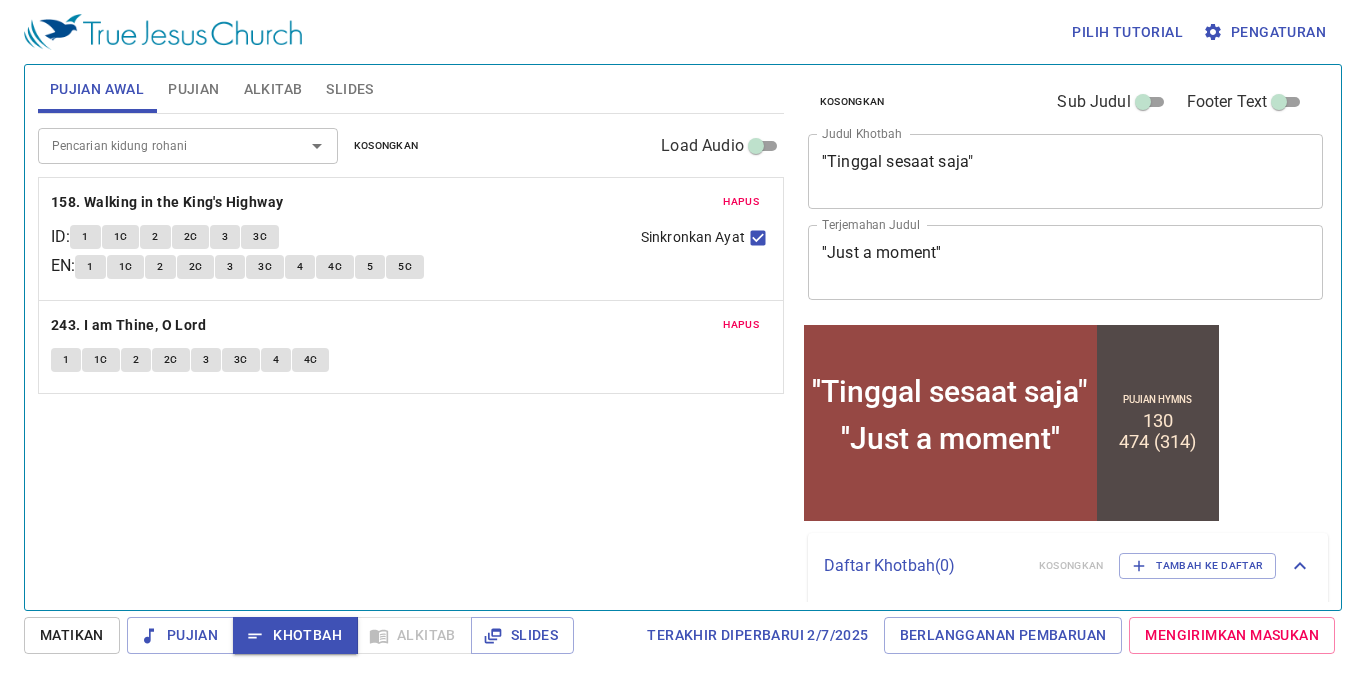 click on "Pujian" at bounding box center (193, 89) 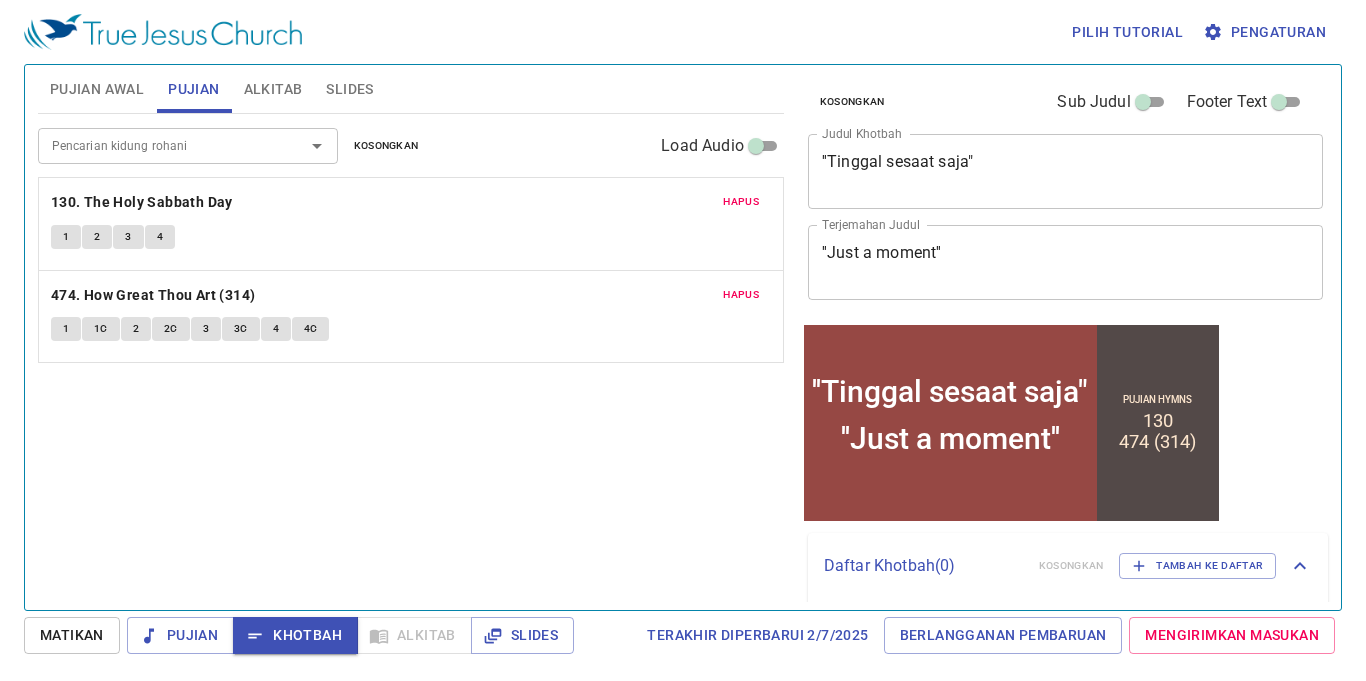 click on "Pujian Awal Pujian Alkitab Slides" at bounding box center [411, 89] 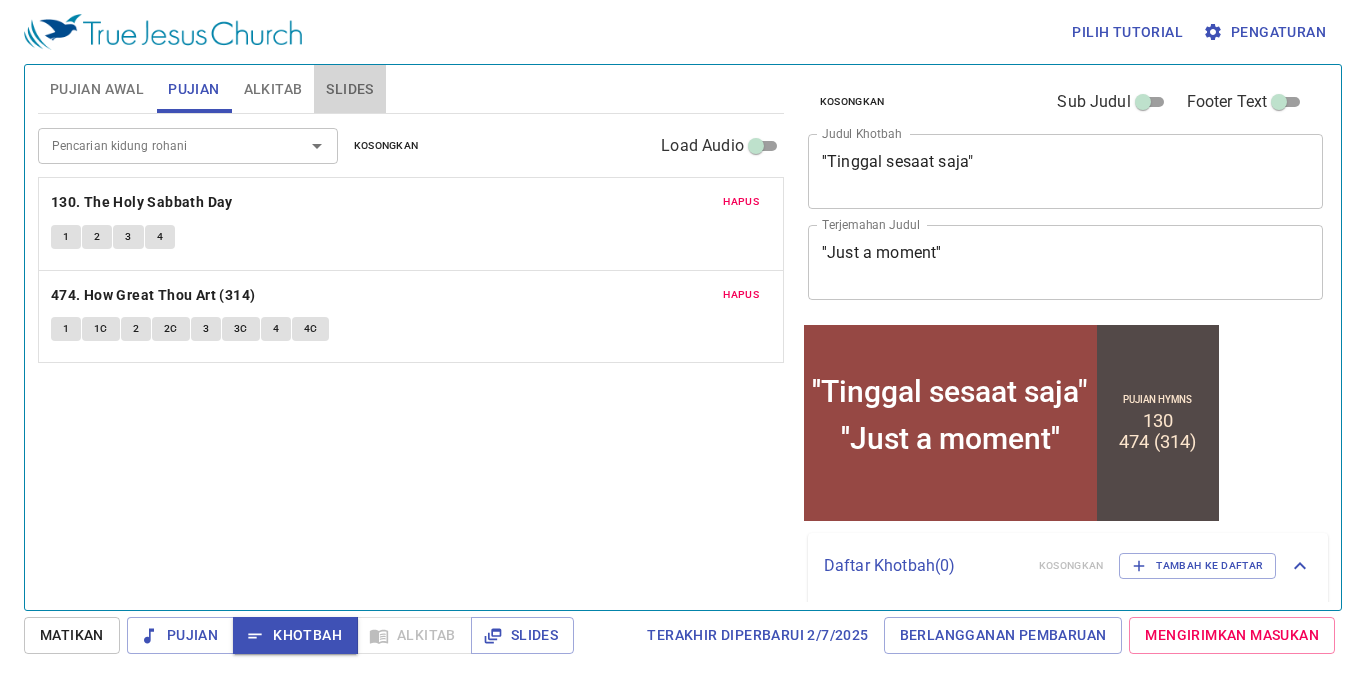 click on "Slides" at bounding box center (349, 89) 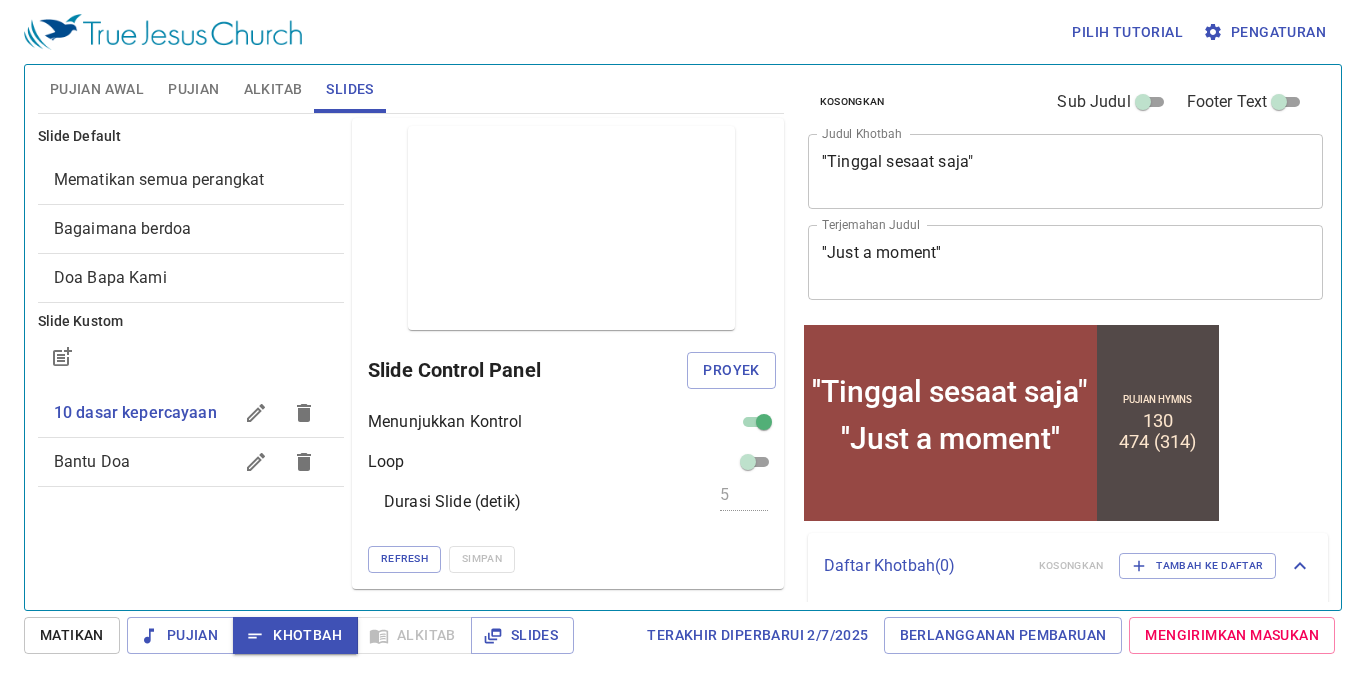 drag, startPoint x: 205, startPoint y: 81, endPoint x: 207, endPoint y: 71, distance: 10.198039 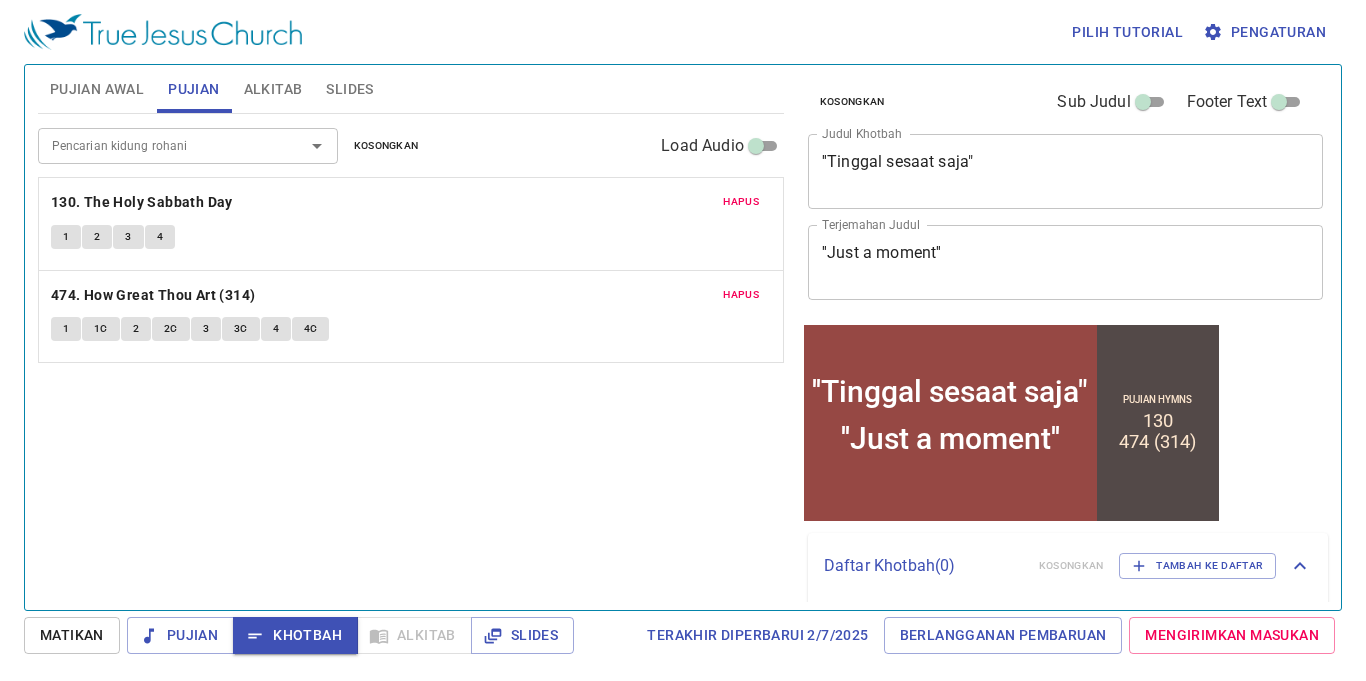 click on "Pujian Awal" at bounding box center [97, 89] 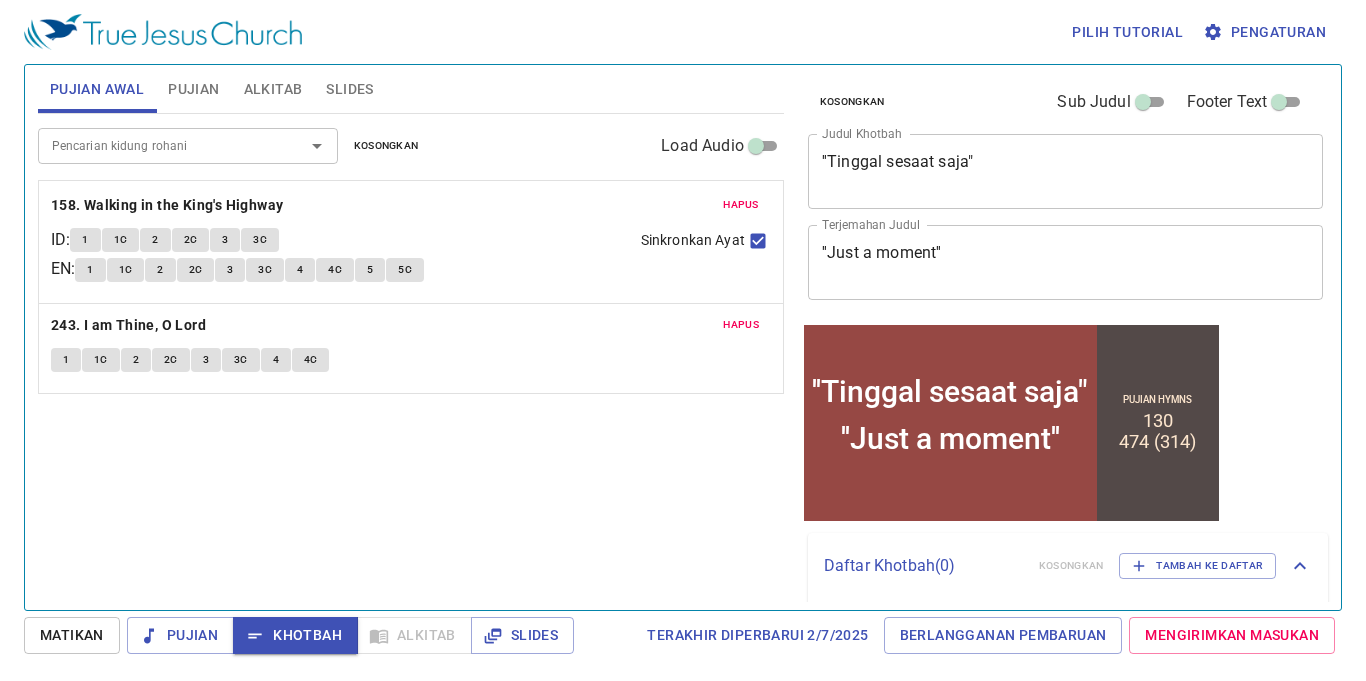 click on "Hapus 158. Walking in the King's Highway   ID :   1 1C 2 2C 3 3C EN :   1 1C 2 2C 3 3C 4 4C 5 5C Sinkronkan Ayat Hapus 243. I am Thine, O Lord   1 1C 2 2C 3 3C 4 4C" at bounding box center [411, 255] 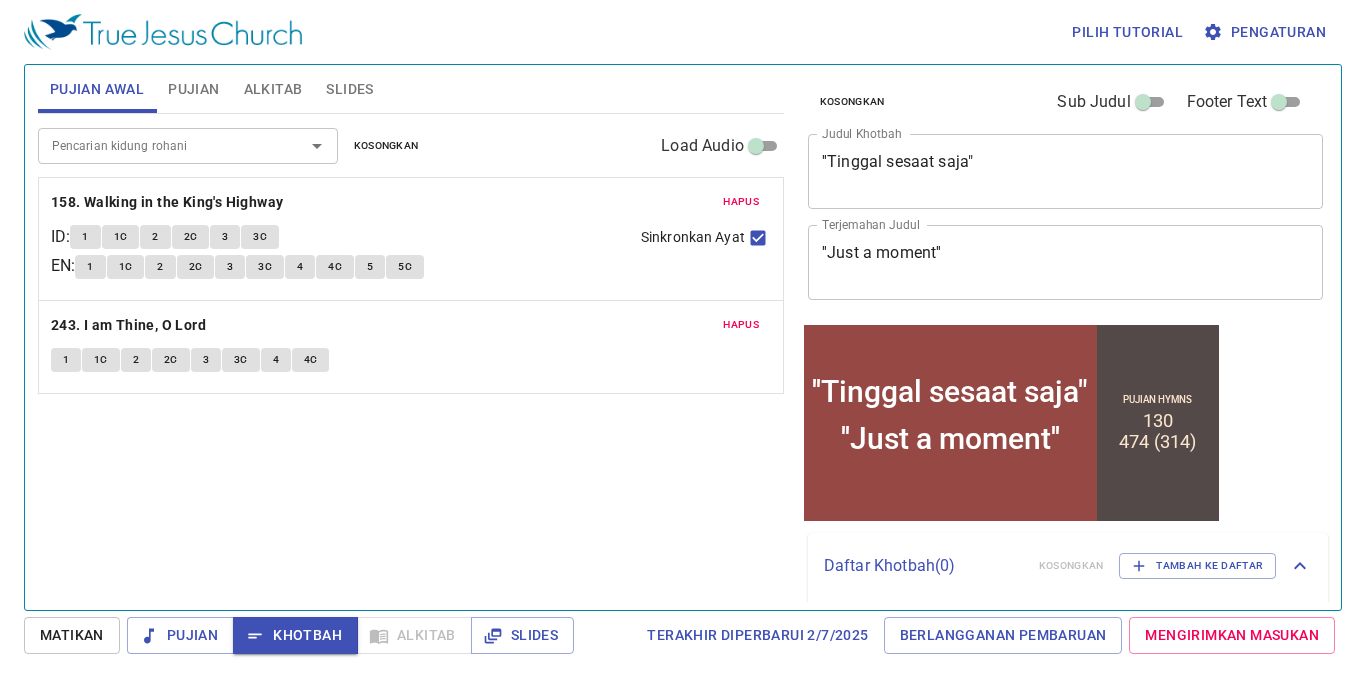 click on "158. Walking in the King's Highway" at bounding box center (167, 202) 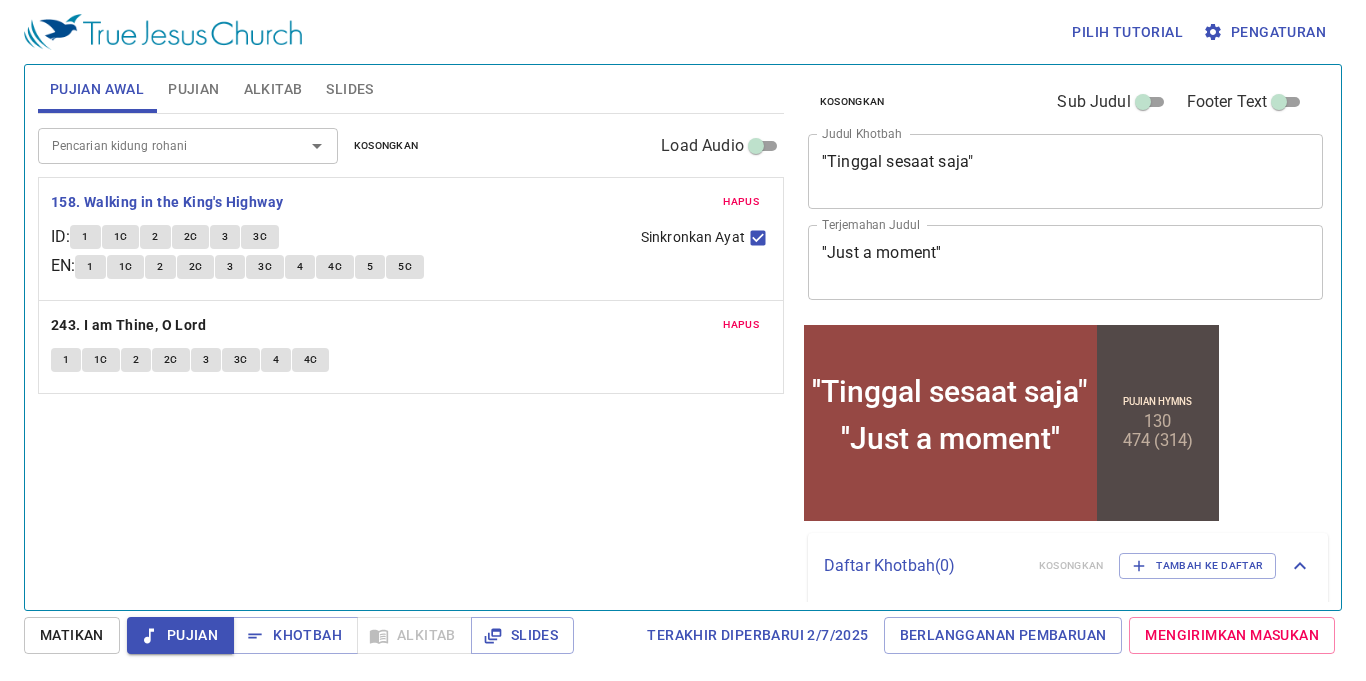 type 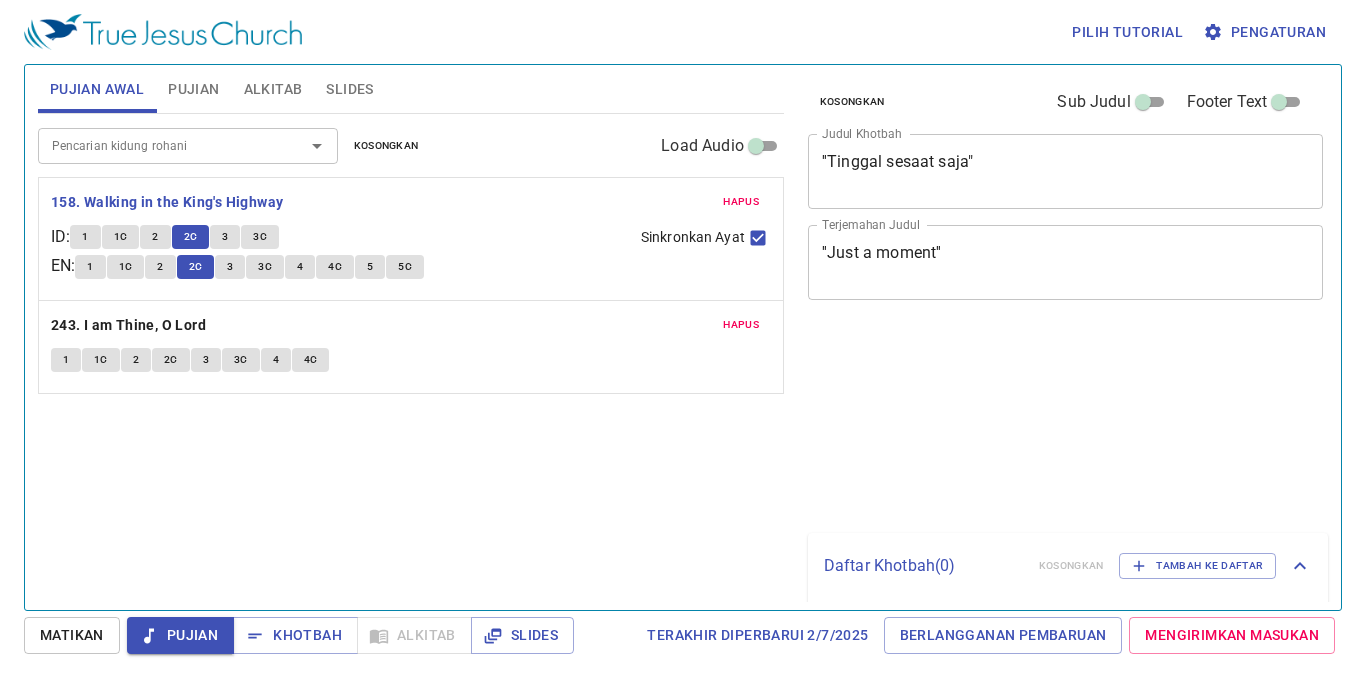 scroll, scrollTop: 0, scrollLeft: 0, axis: both 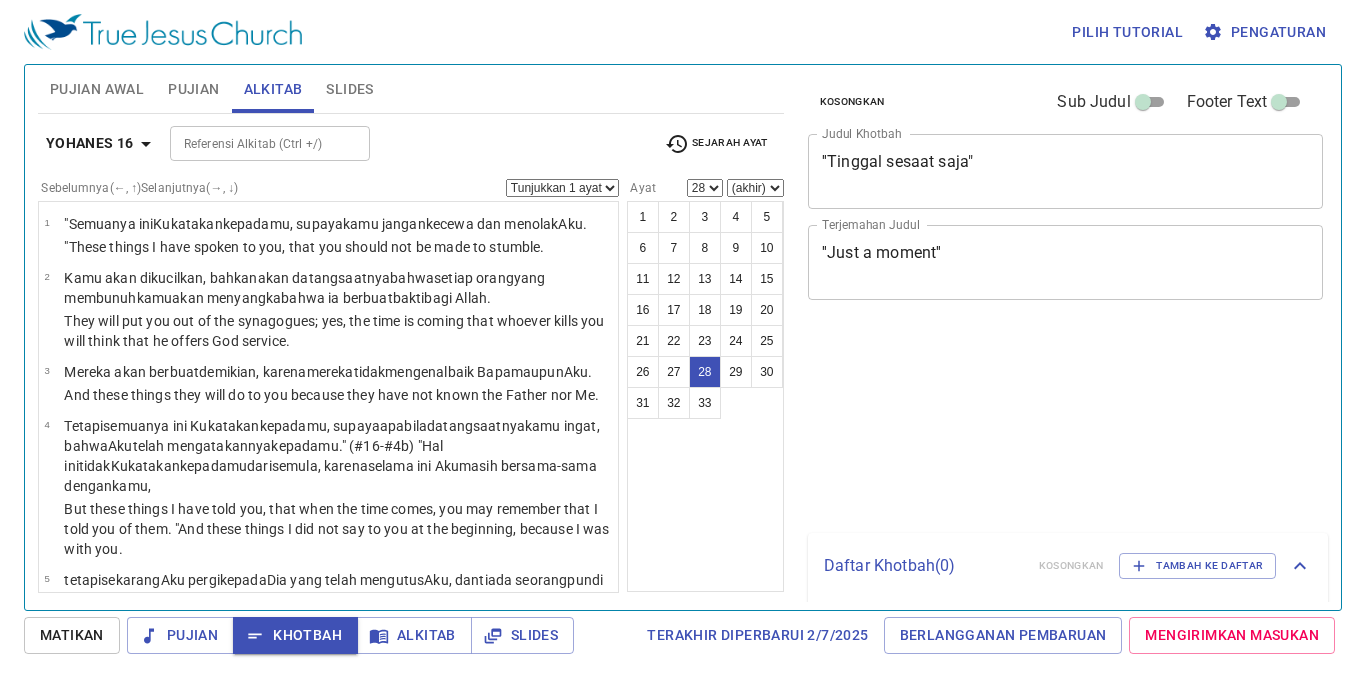 select on "28" 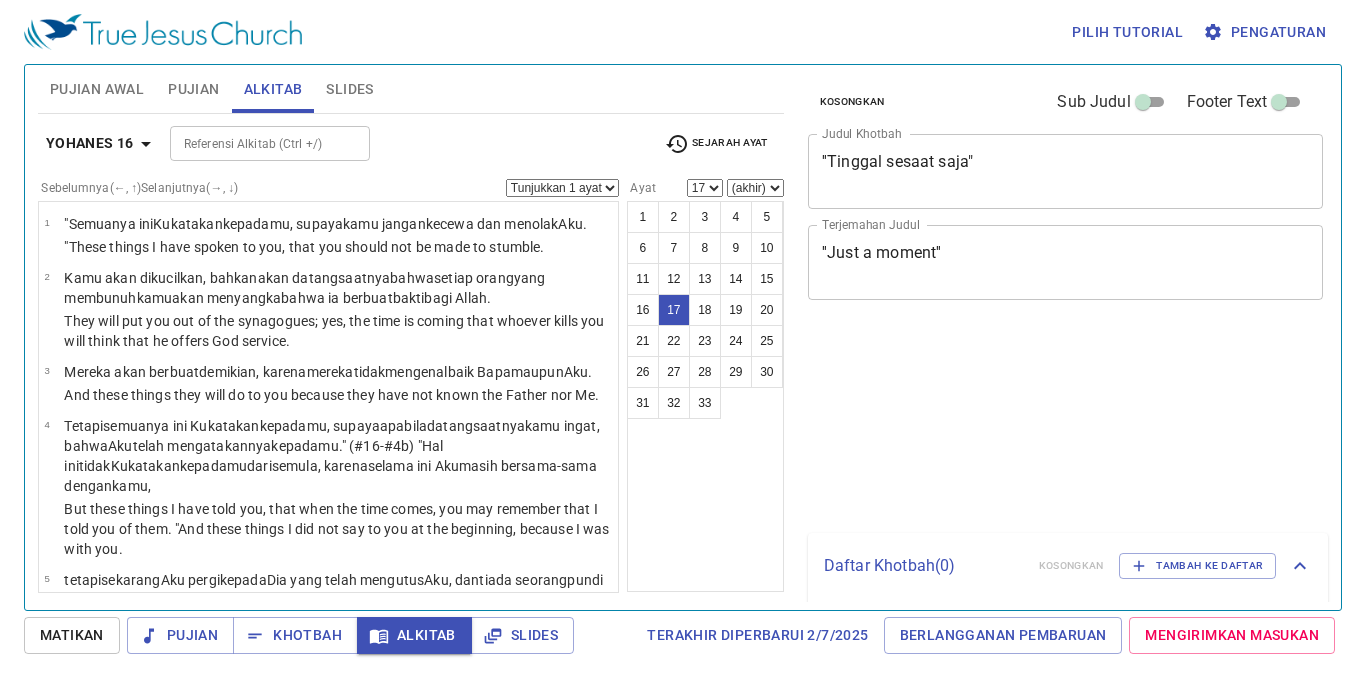 select on "17" 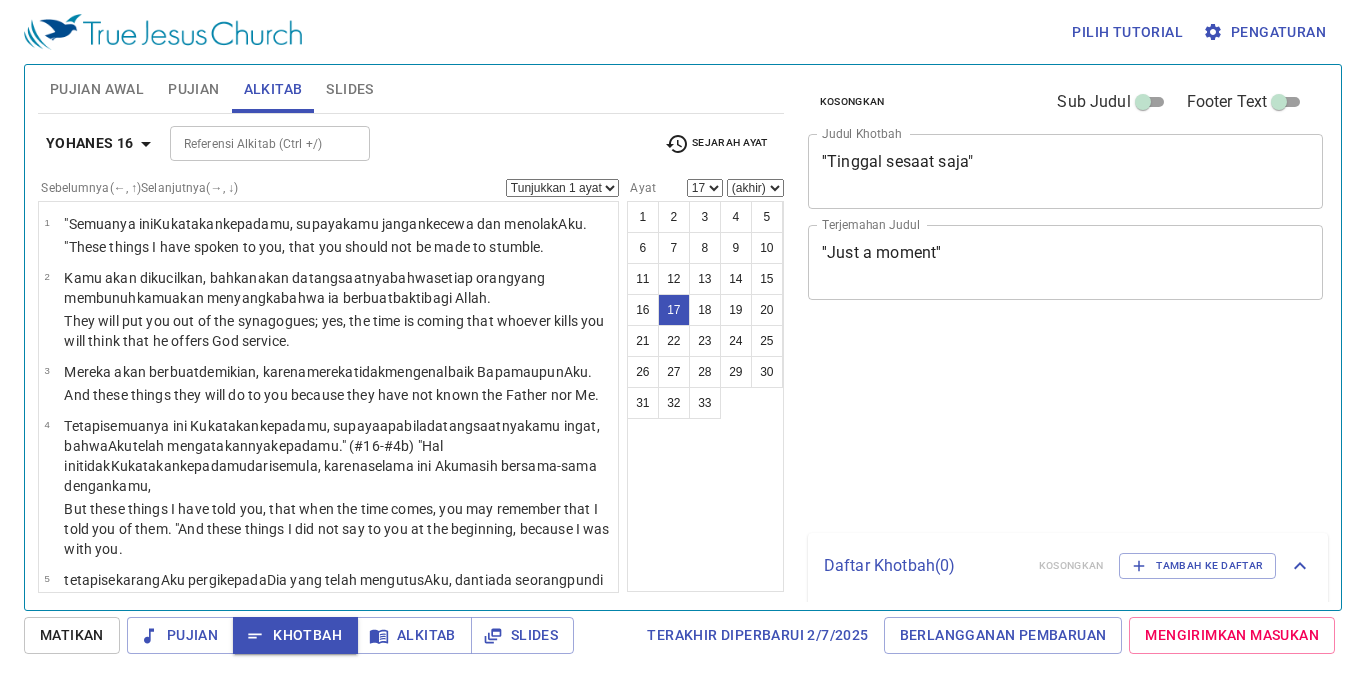 select on "17" 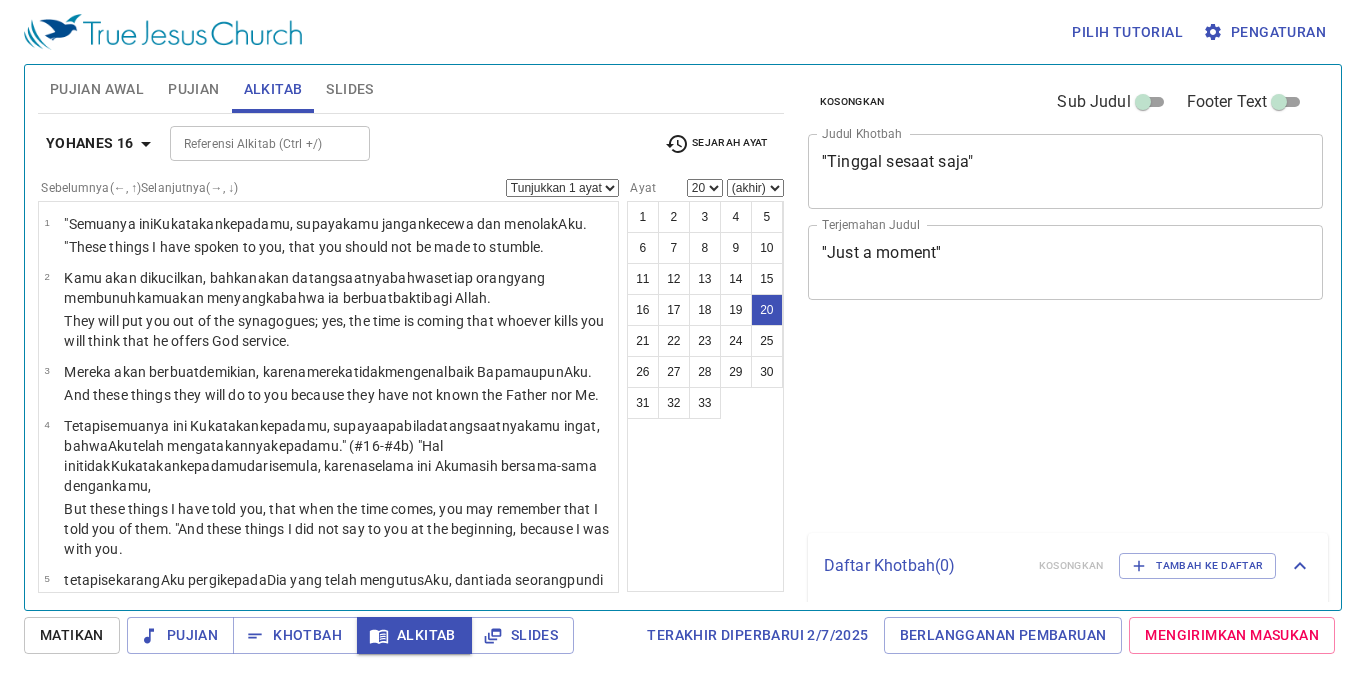 select on "20" 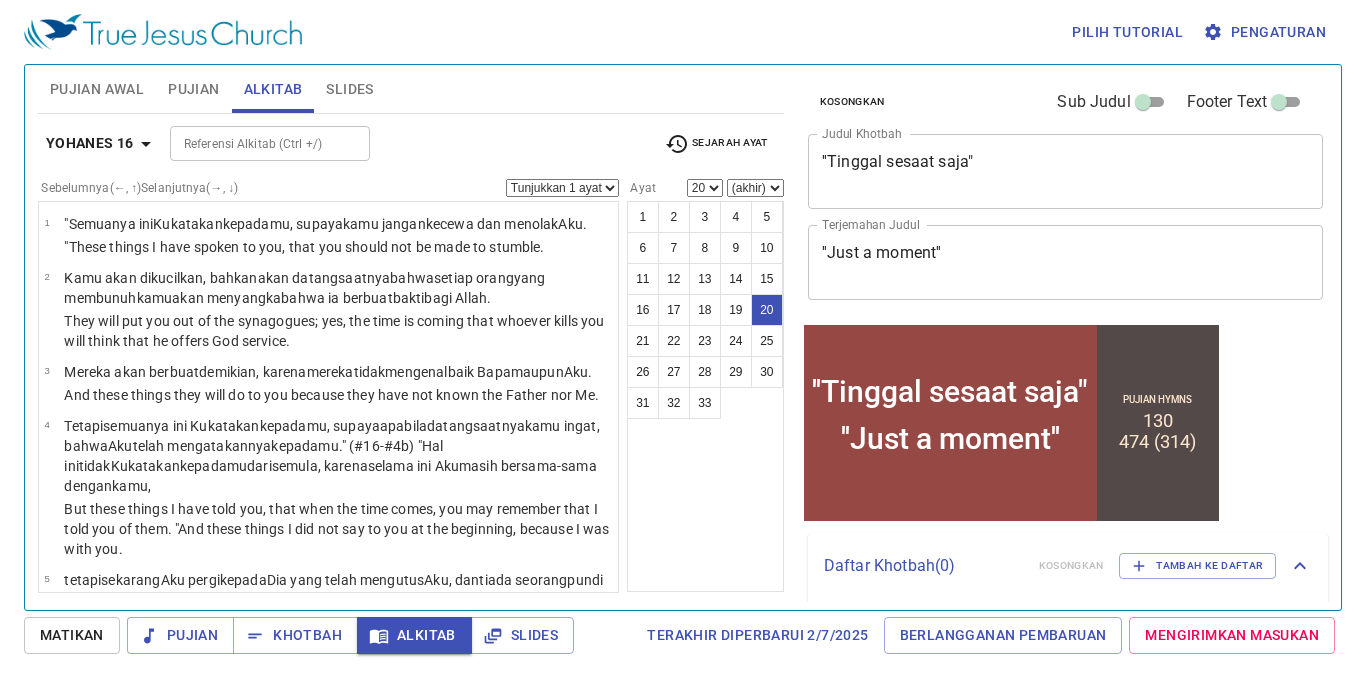 scroll, scrollTop: 1, scrollLeft: 0, axis: vertical 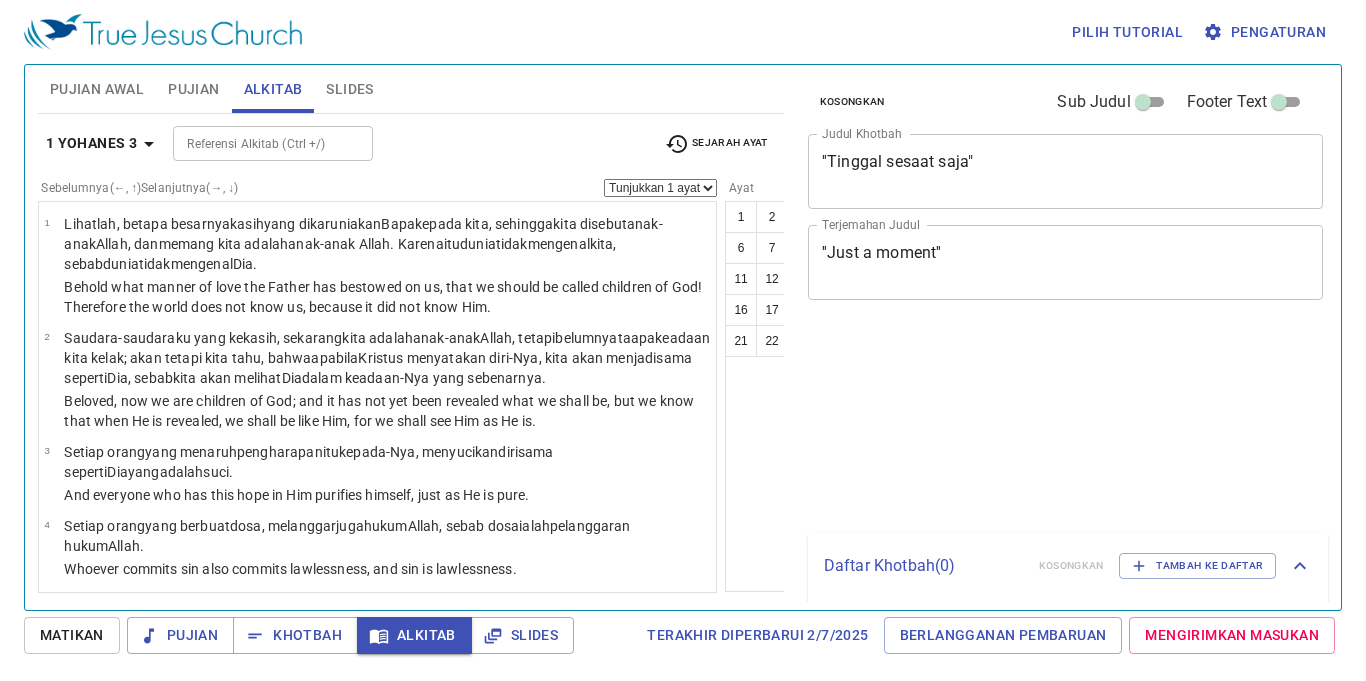select on "13" 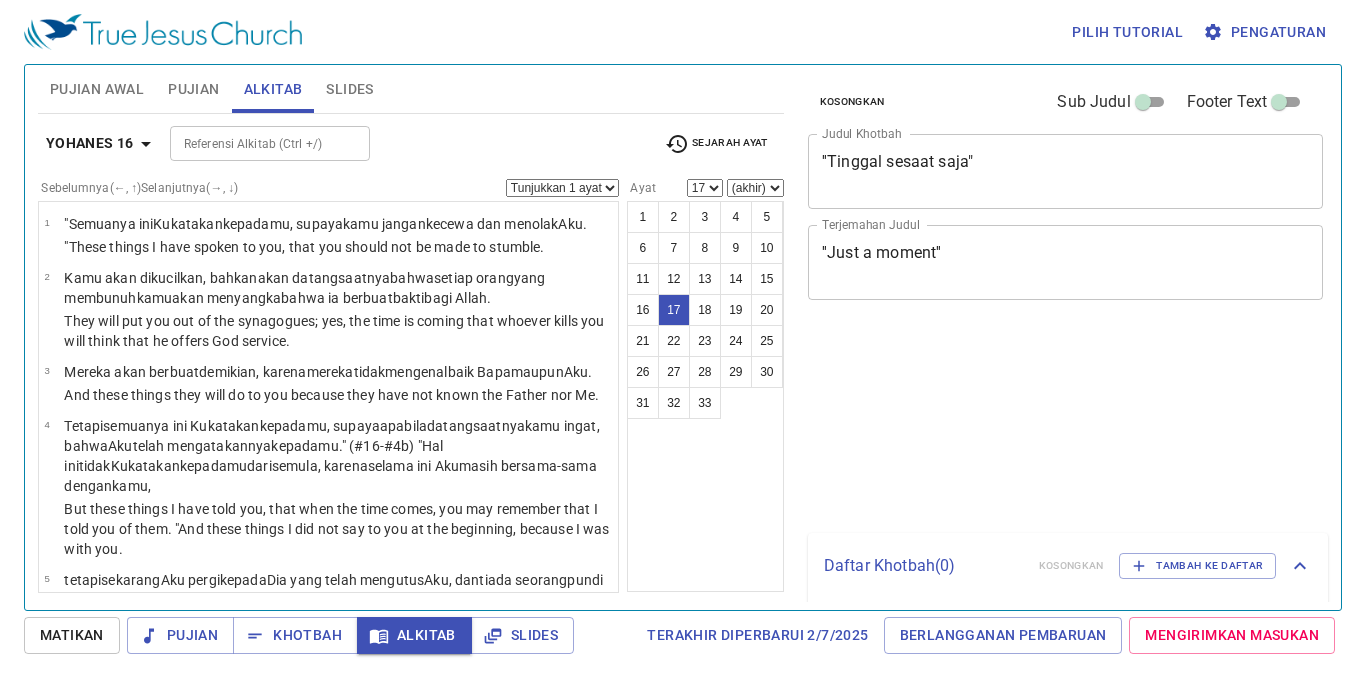 select on "17" 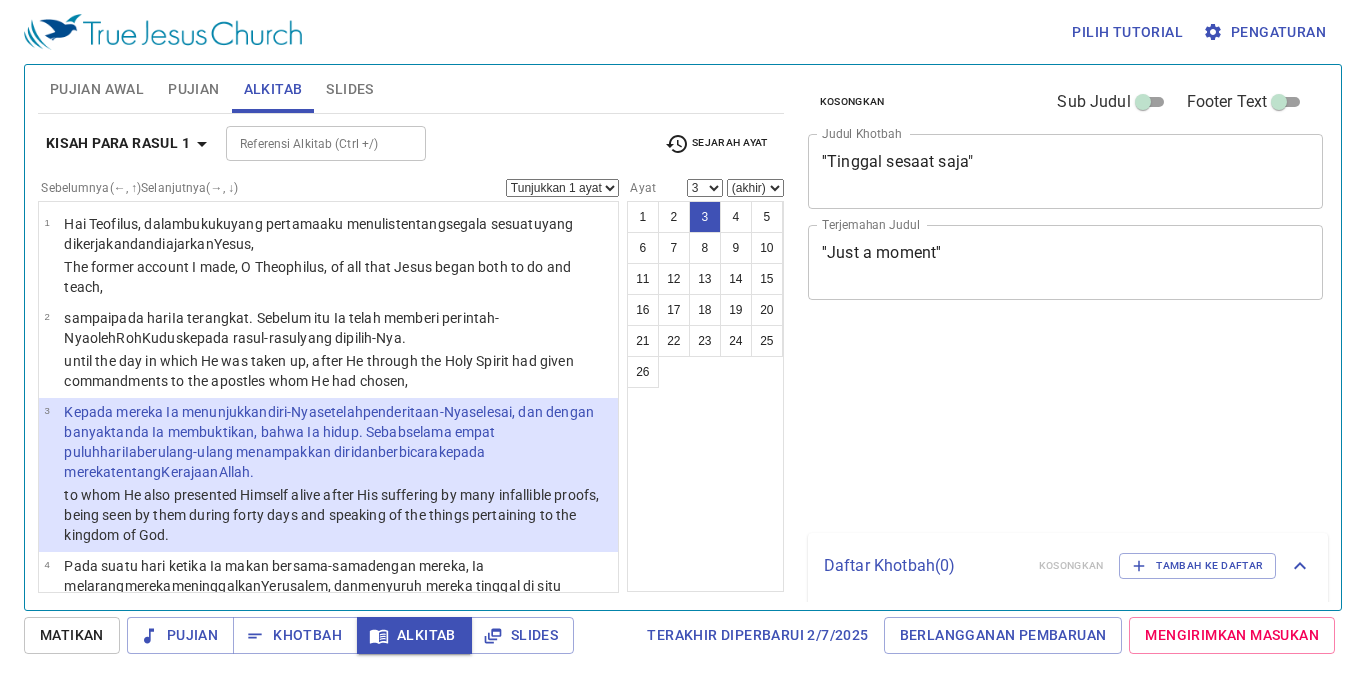 select on "3" 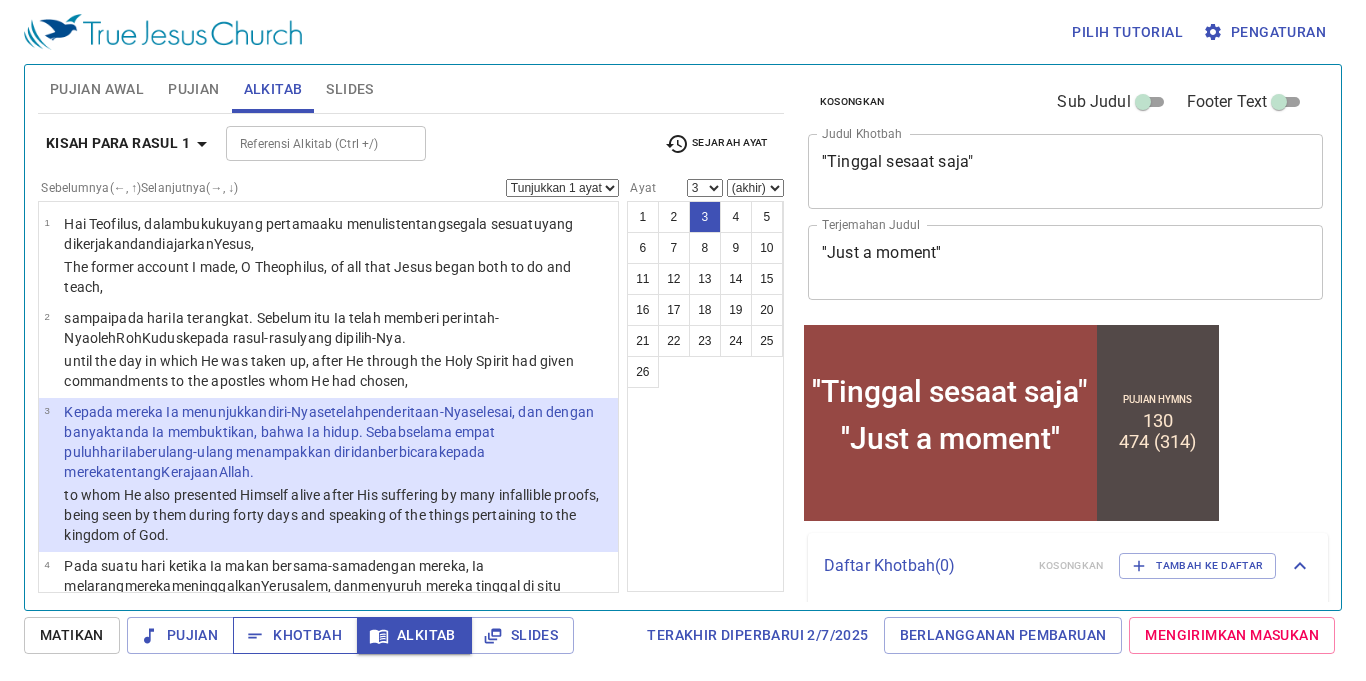 click on "Khotbah" at bounding box center [295, 635] 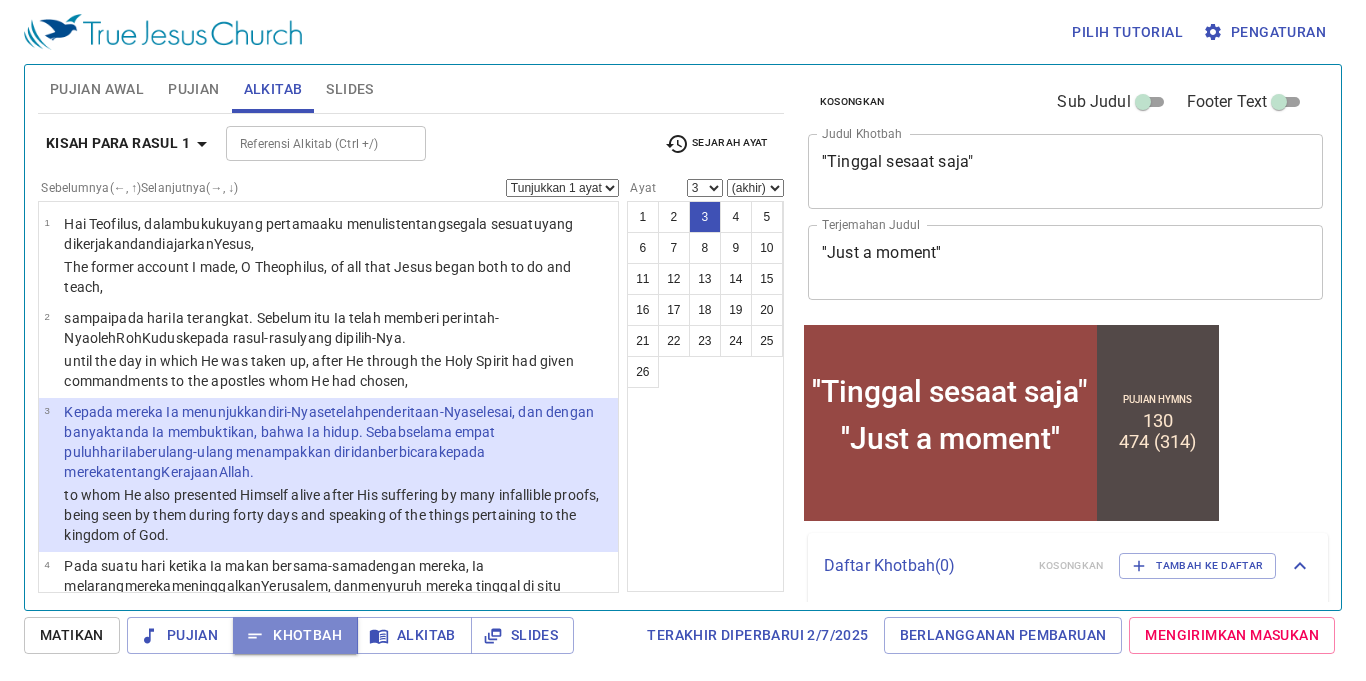 click on "Khotbah" at bounding box center [295, 635] 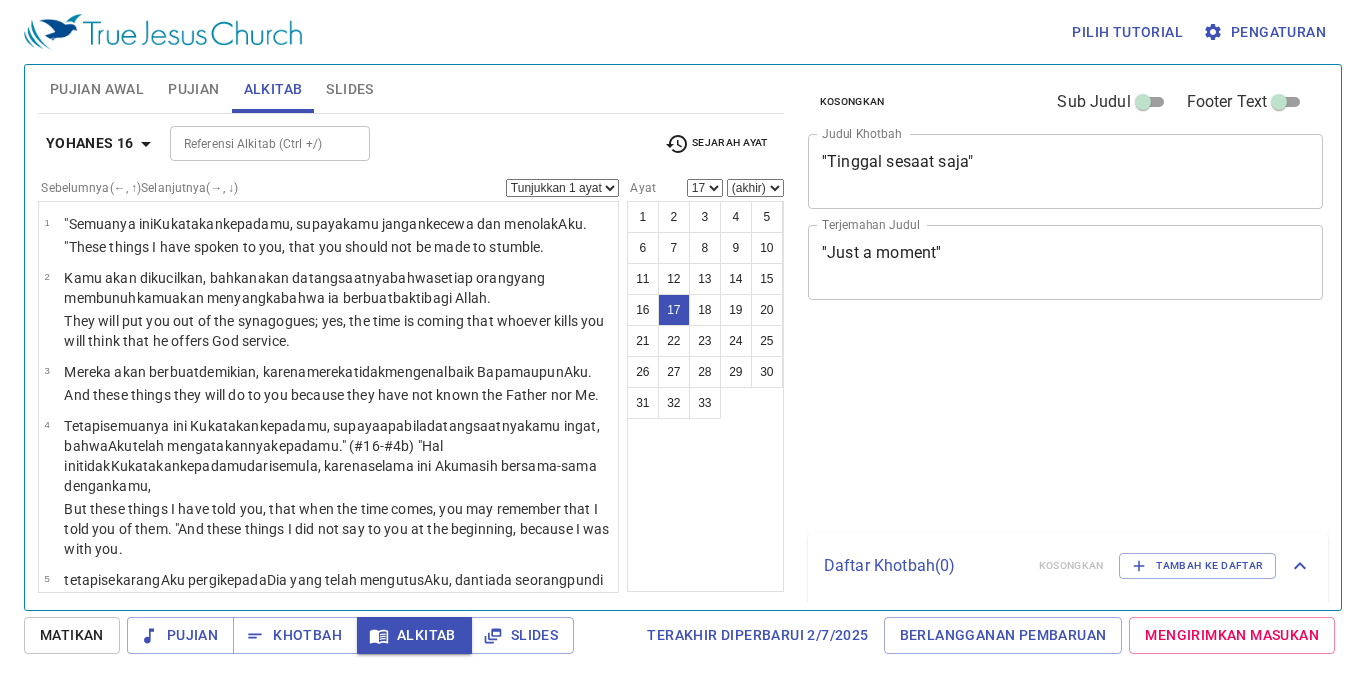 select on "17" 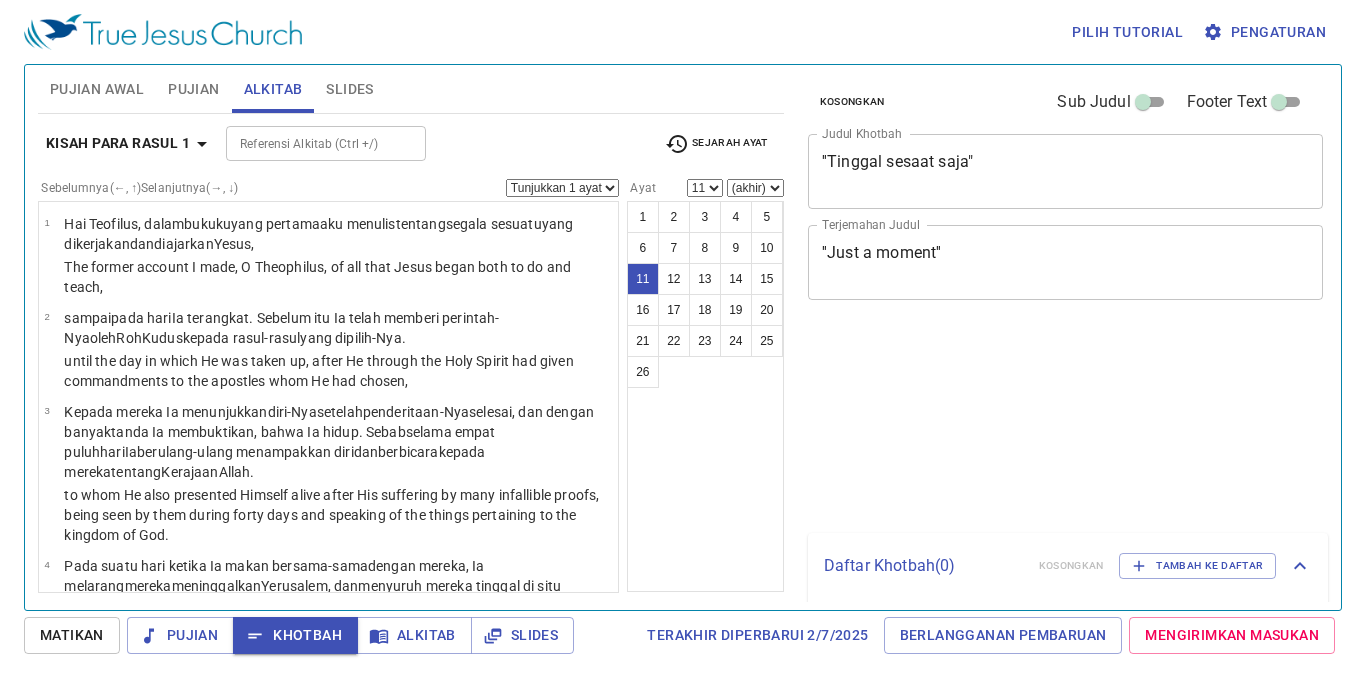 select on "11" 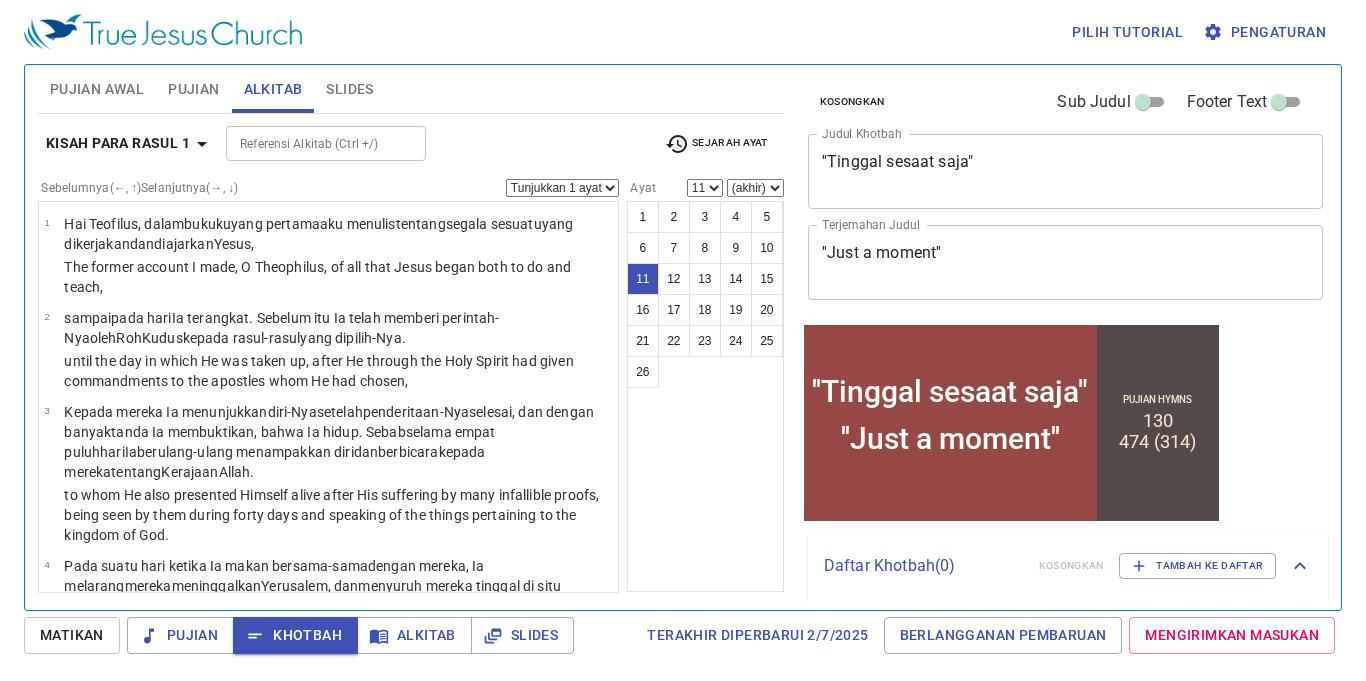 scroll, scrollTop: 1, scrollLeft: 0, axis: vertical 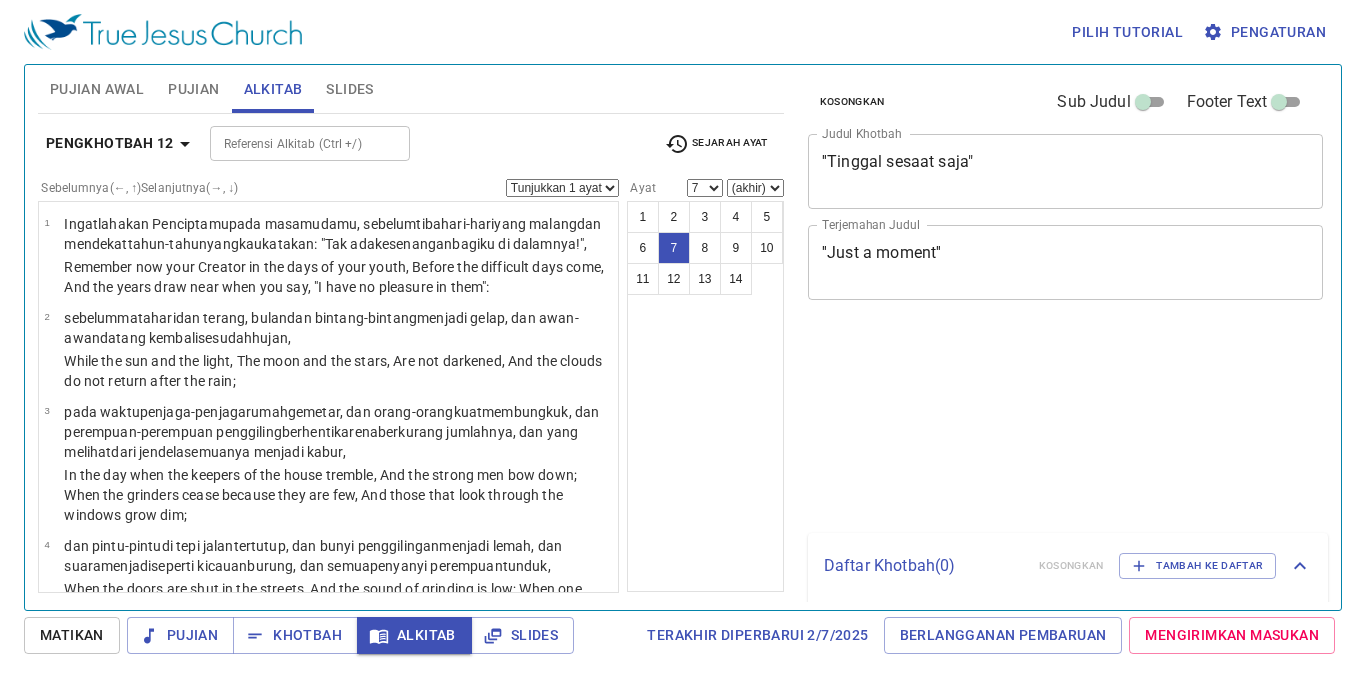 select on "7" 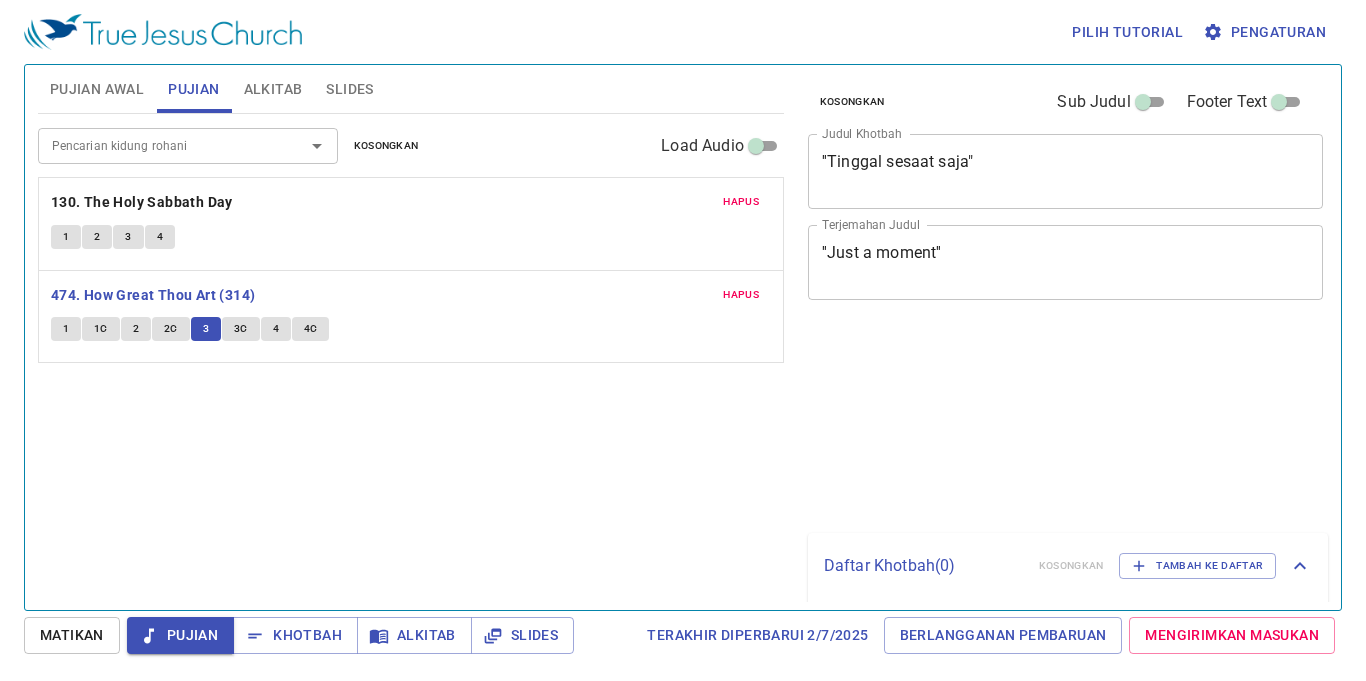 scroll, scrollTop: 0, scrollLeft: 0, axis: both 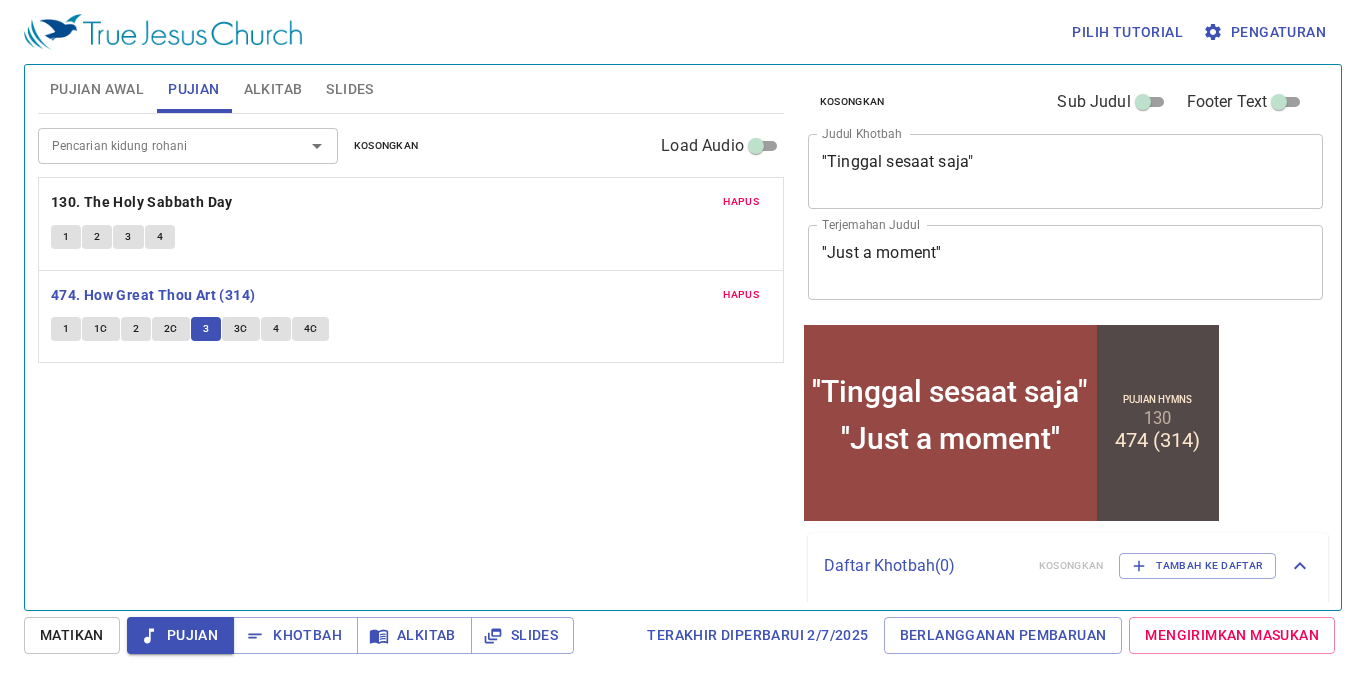 type 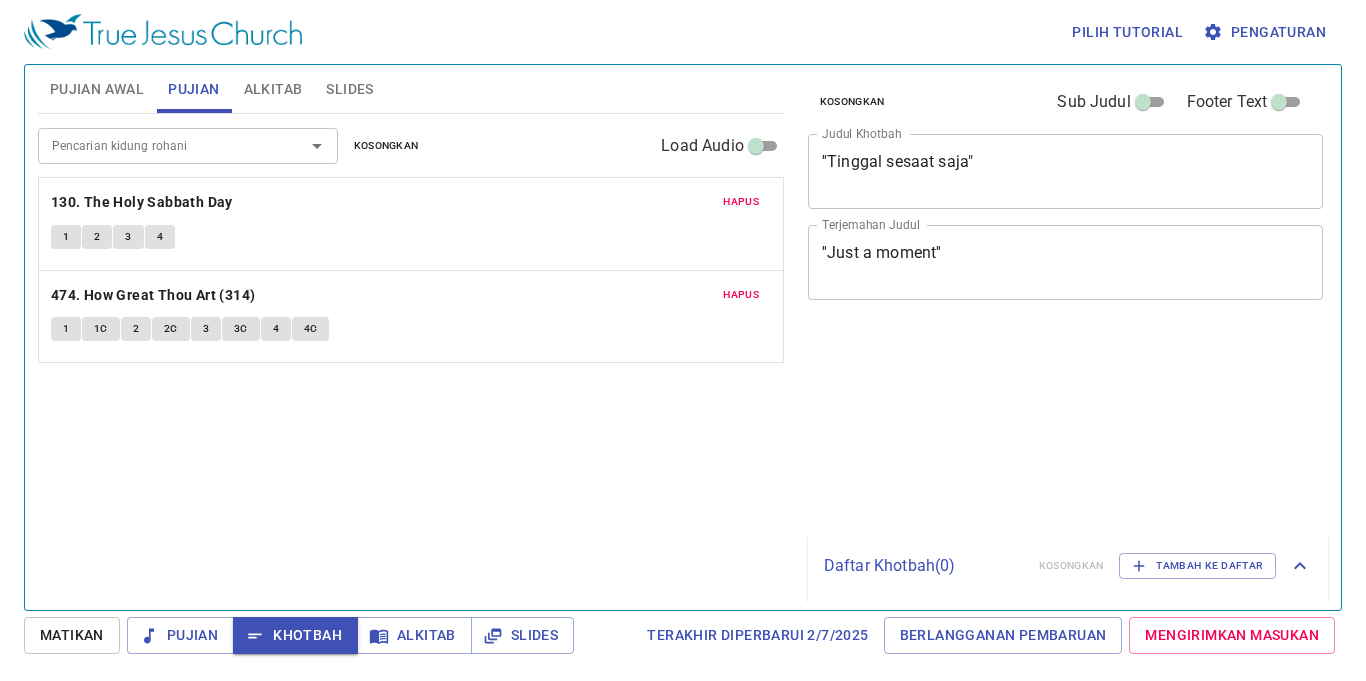 scroll, scrollTop: 0, scrollLeft: 0, axis: both 